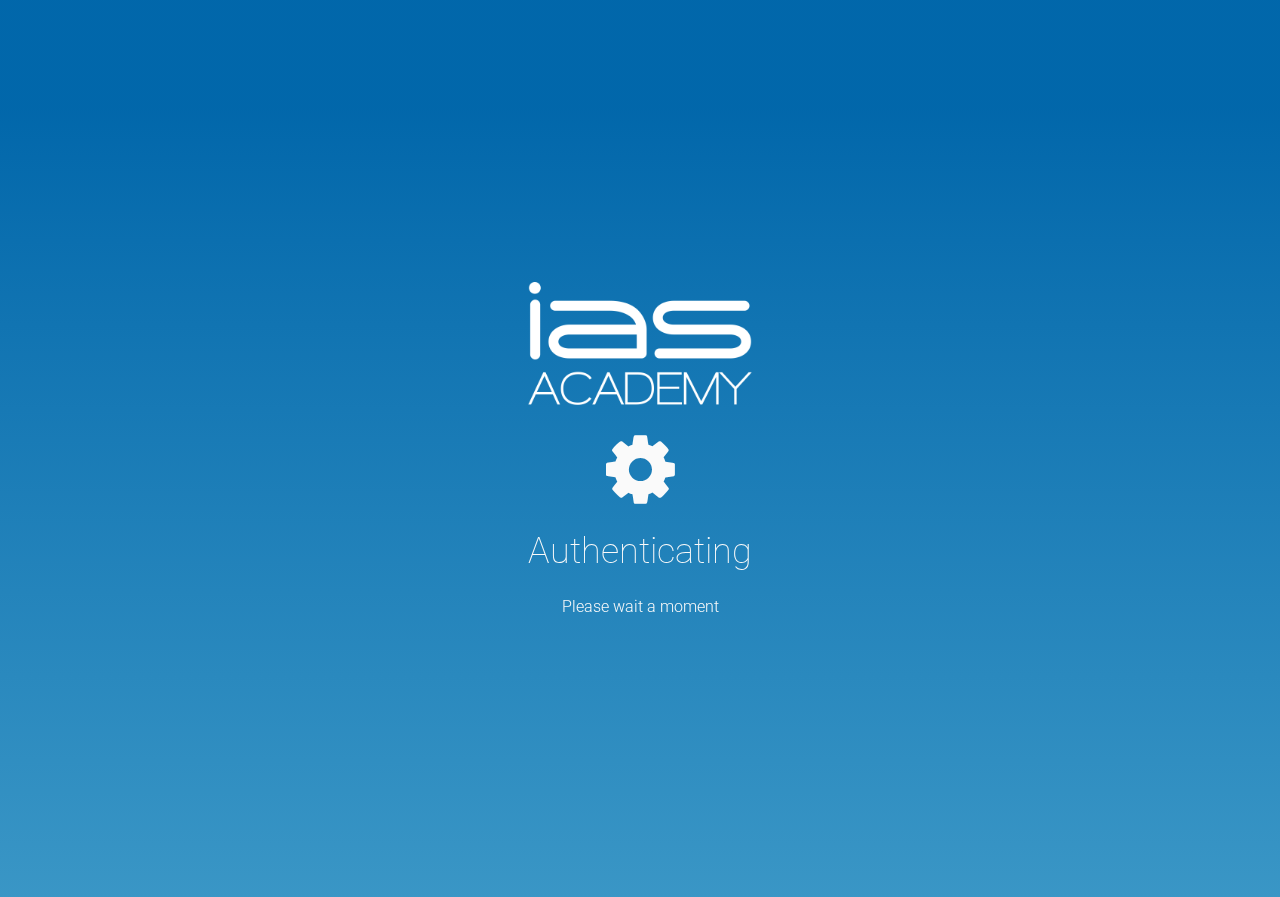 scroll, scrollTop: 0, scrollLeft: 0, axis: both 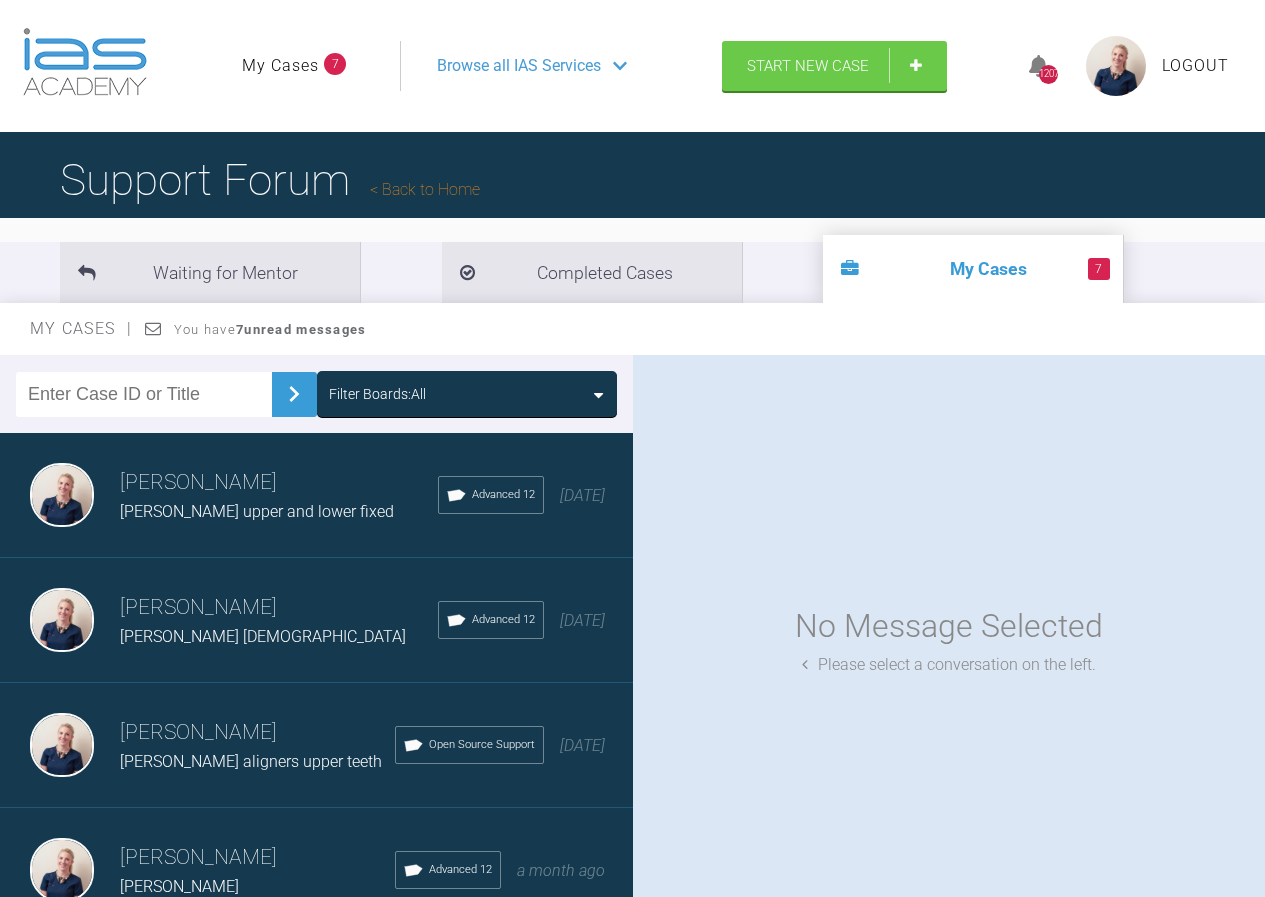 click on "Filter Boards:  All" at bounding box center (377, 394) 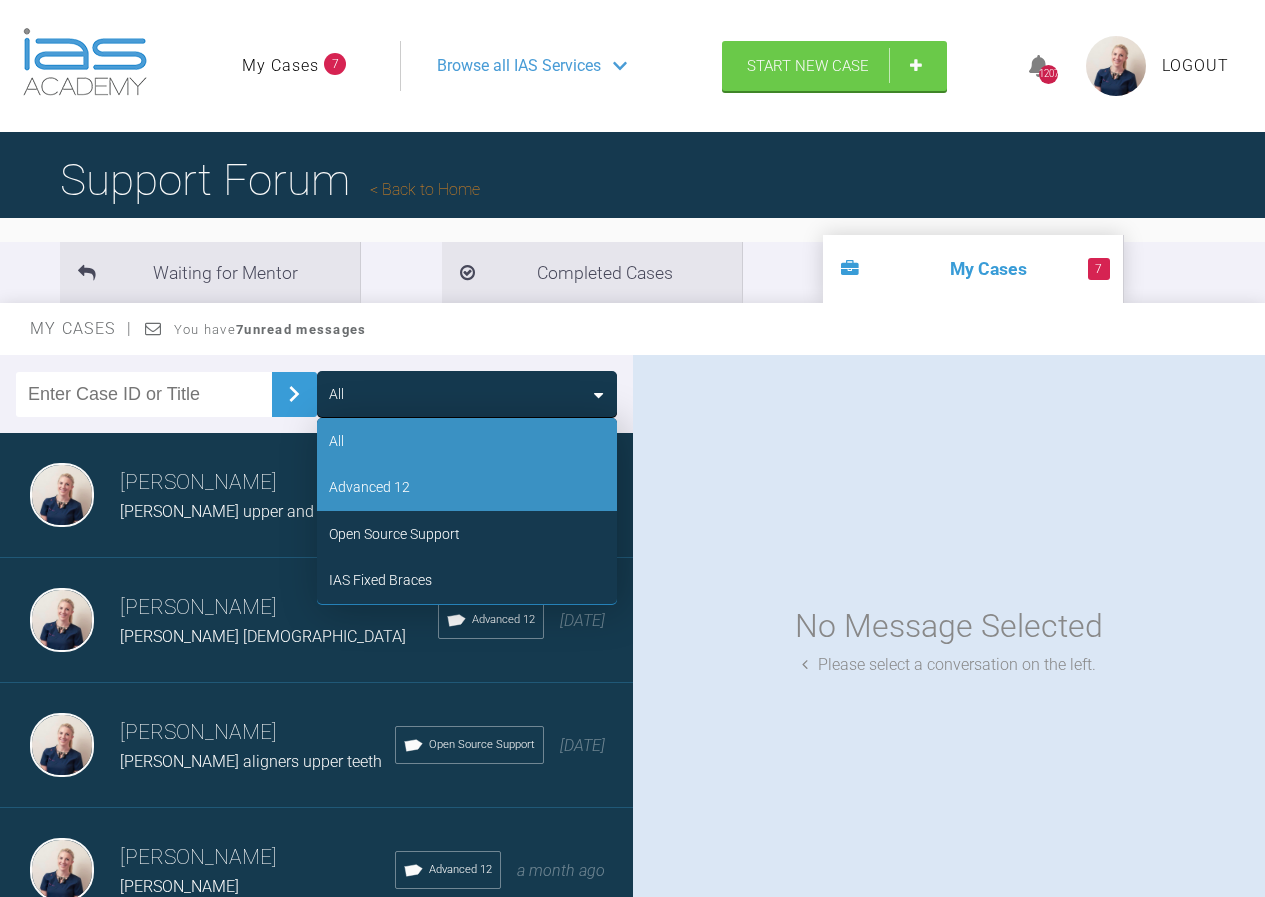 click on "Advanced 12" at bounding box center (369, 487) 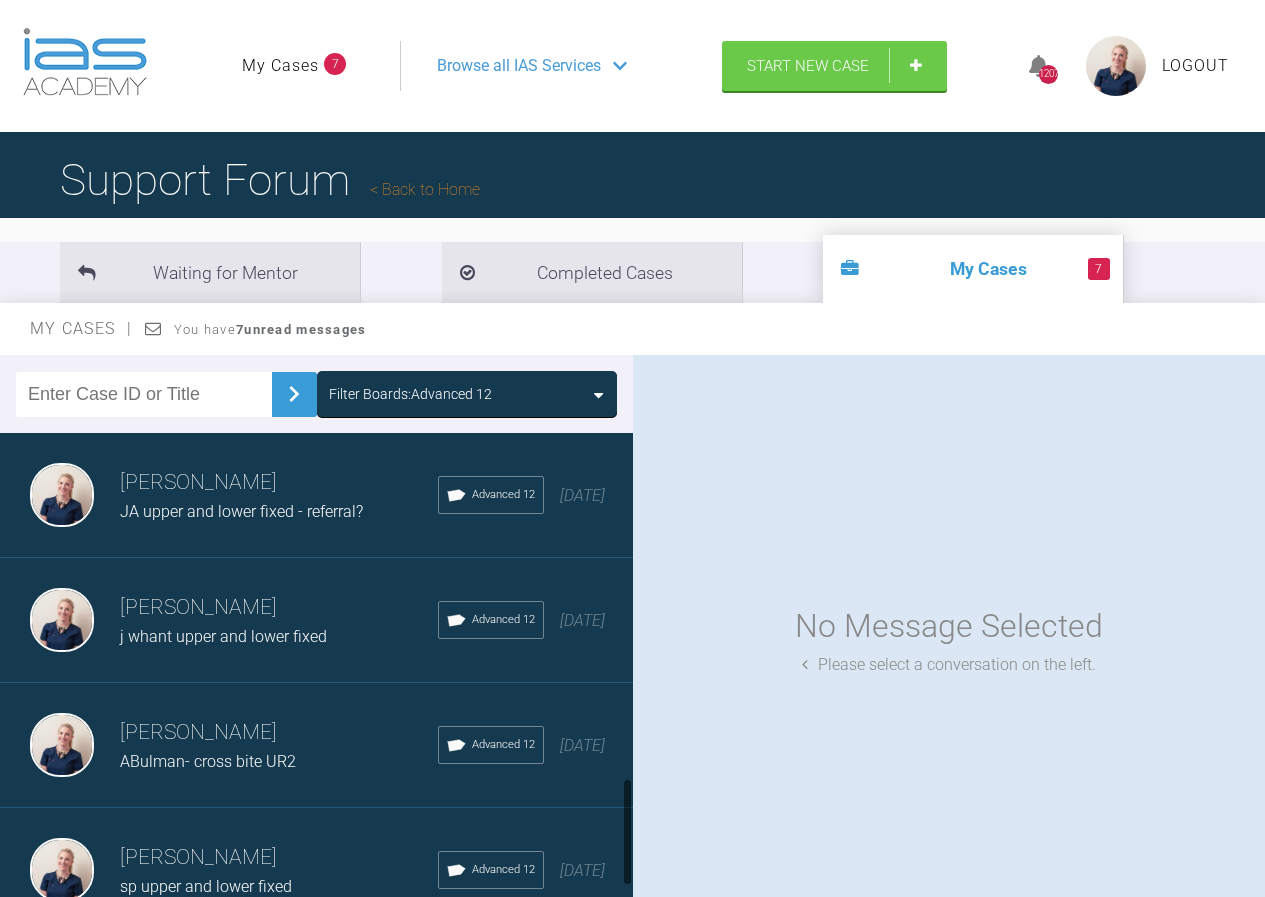 scroll, scrollTop: 1589, scrollLeft: 0, axis: vertical 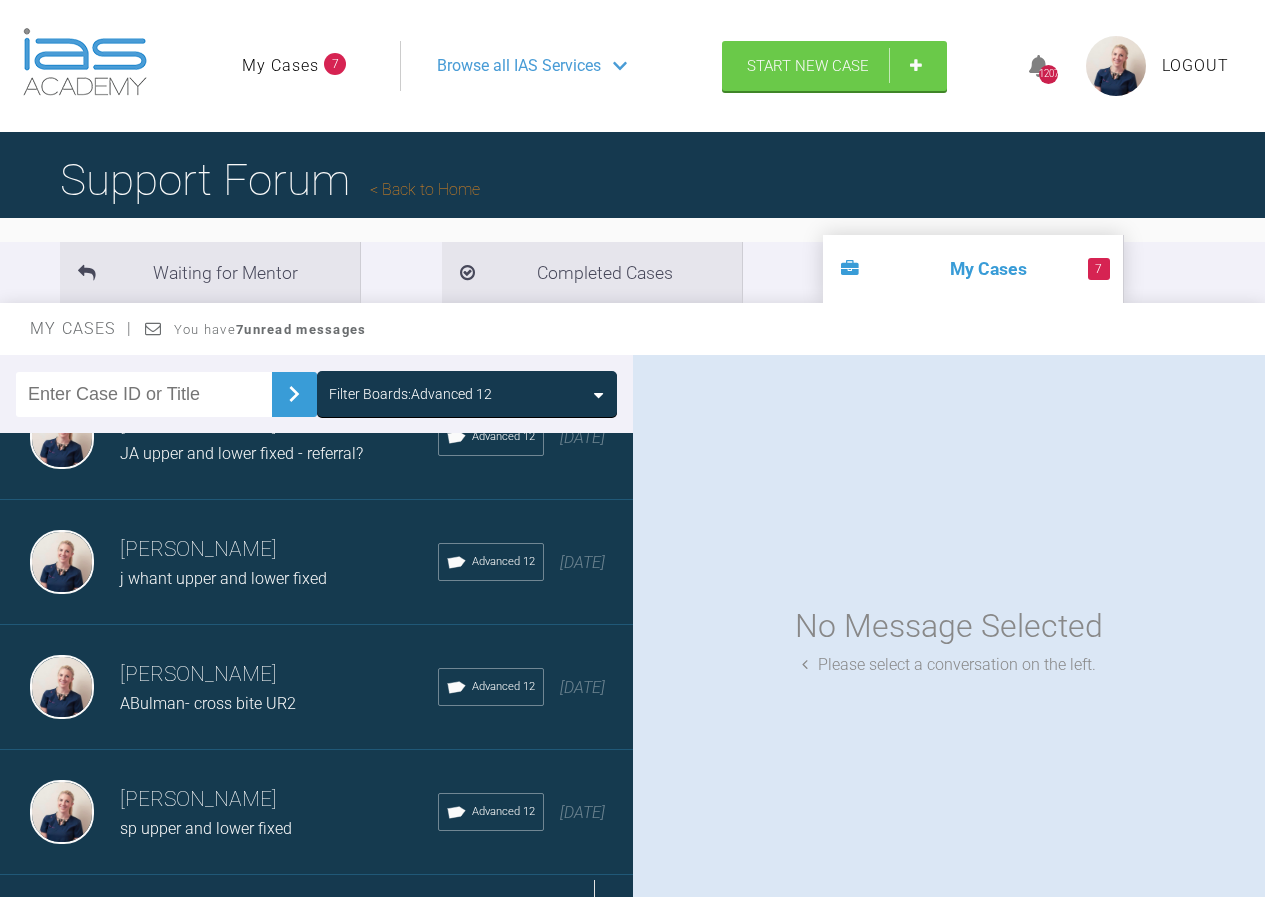 click on "Load more" at bounding box center [324, 906] 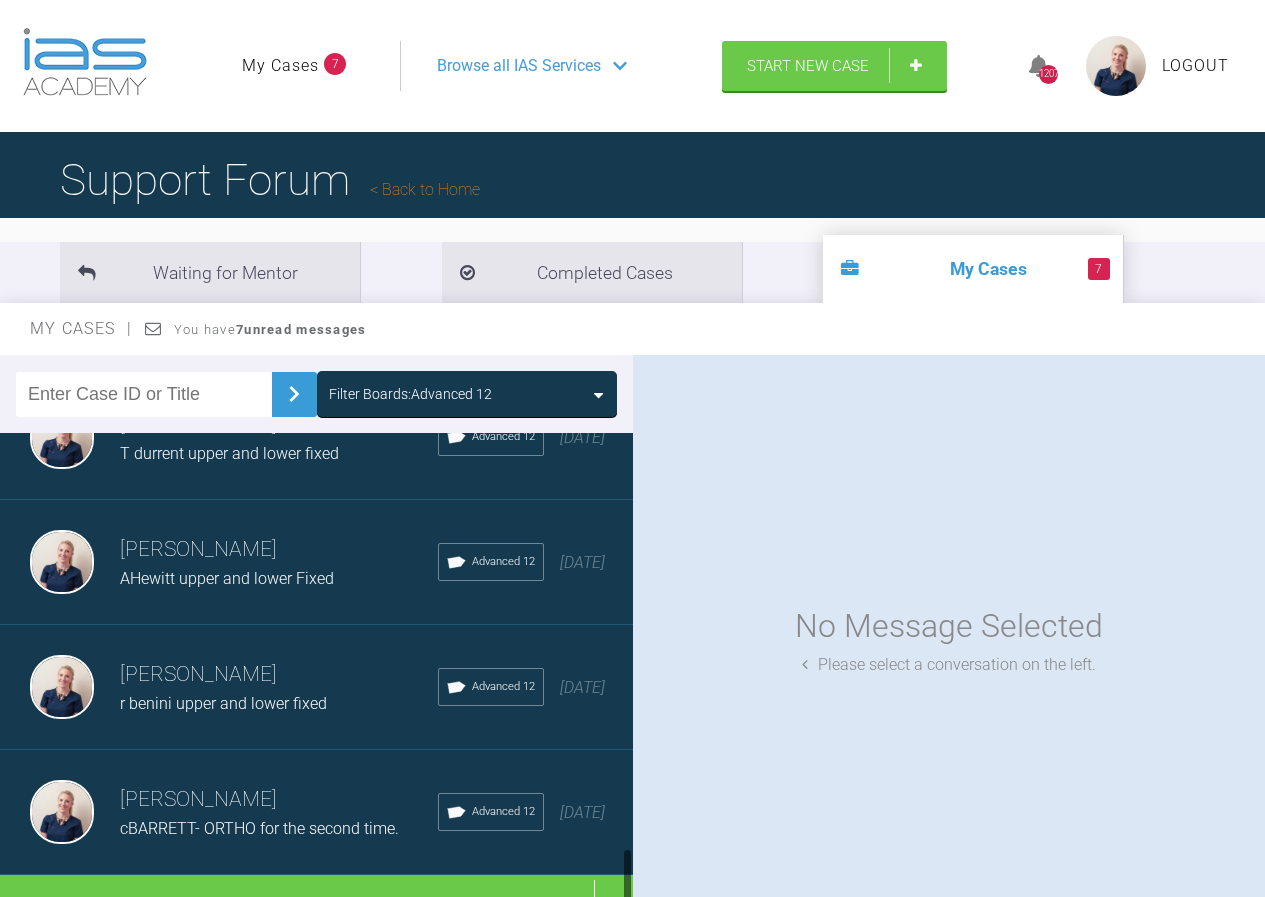 scroll, scrollTop: 3339, scrollLeft: 0, axis: vertical 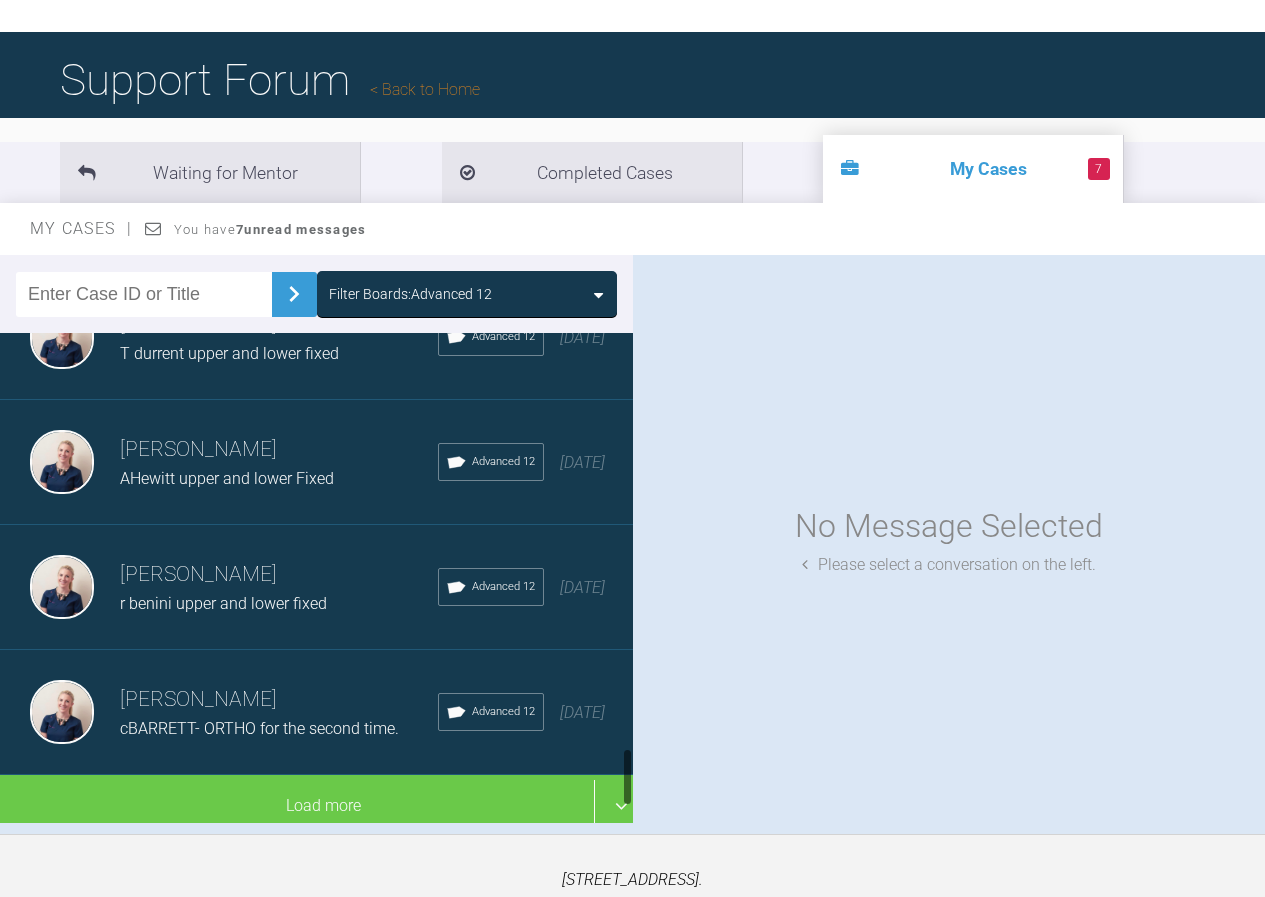 click on "Olivia Nixon r benini upper and lower fixed Advanced 12 7 months ago" at bounding box center [324, 587] 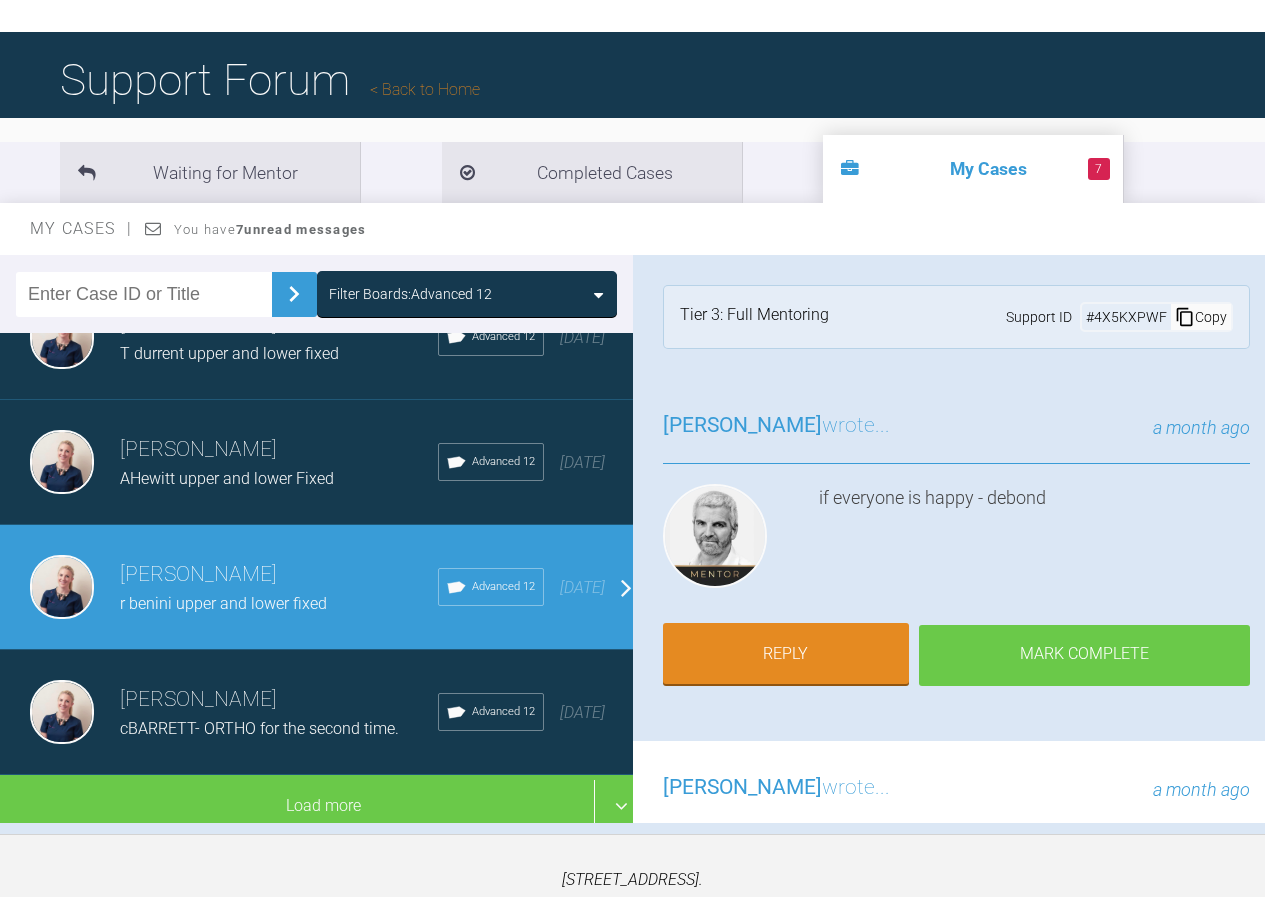 click on "Mark Complete" at bounding box center [1084, 656] 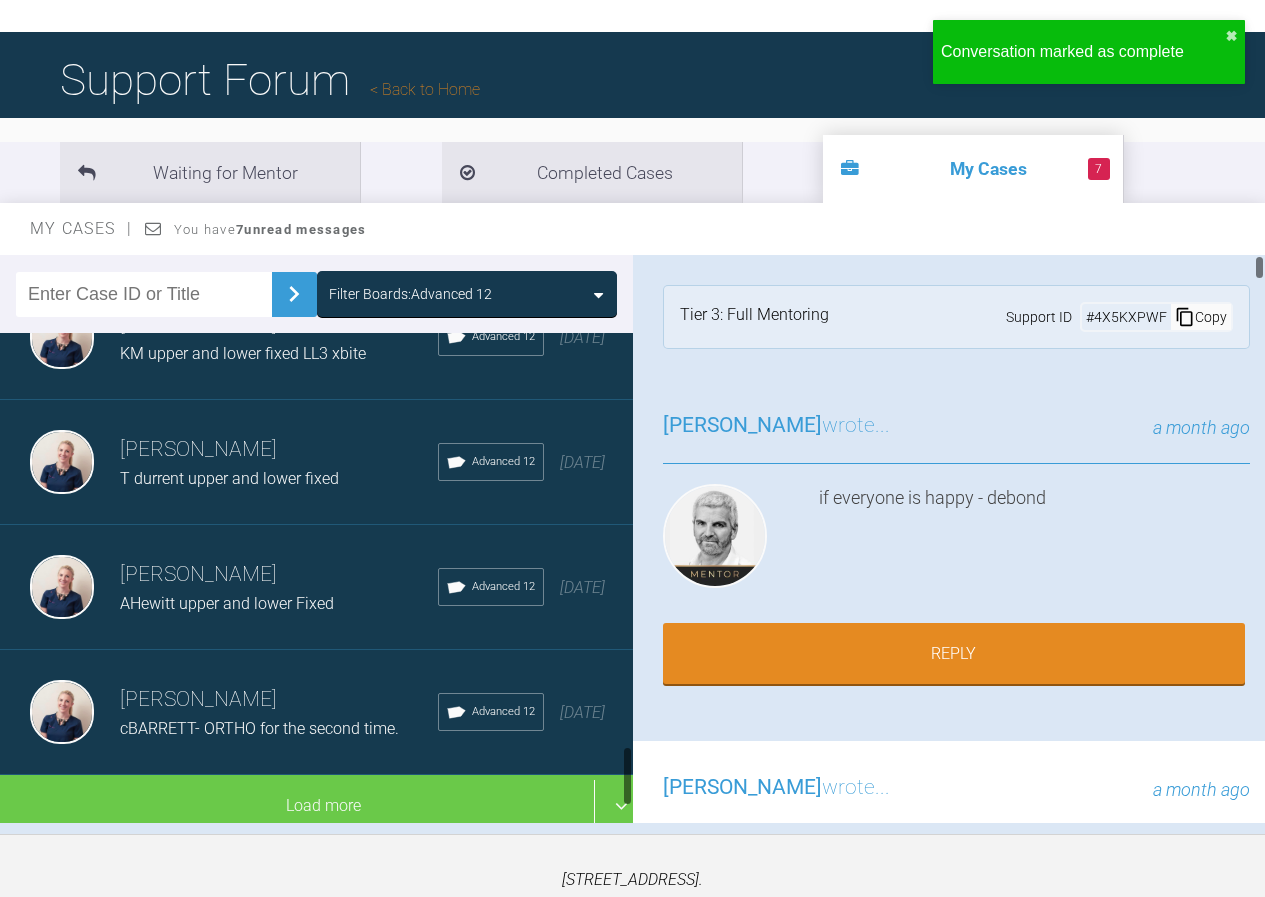 scroll, scrollTop: 3214, scrollLeft: 0, axis: vertical 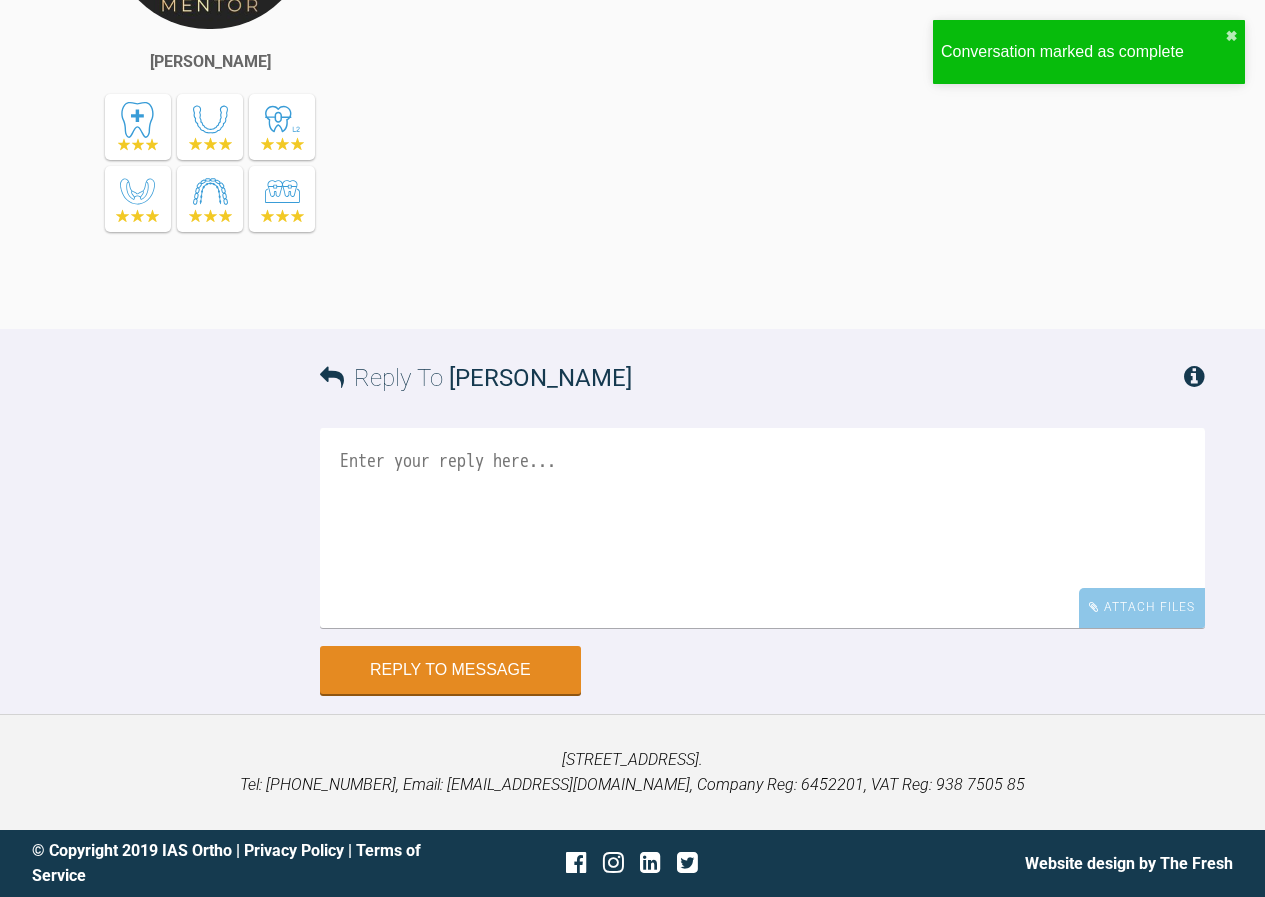click at bounding box center (762, 528) 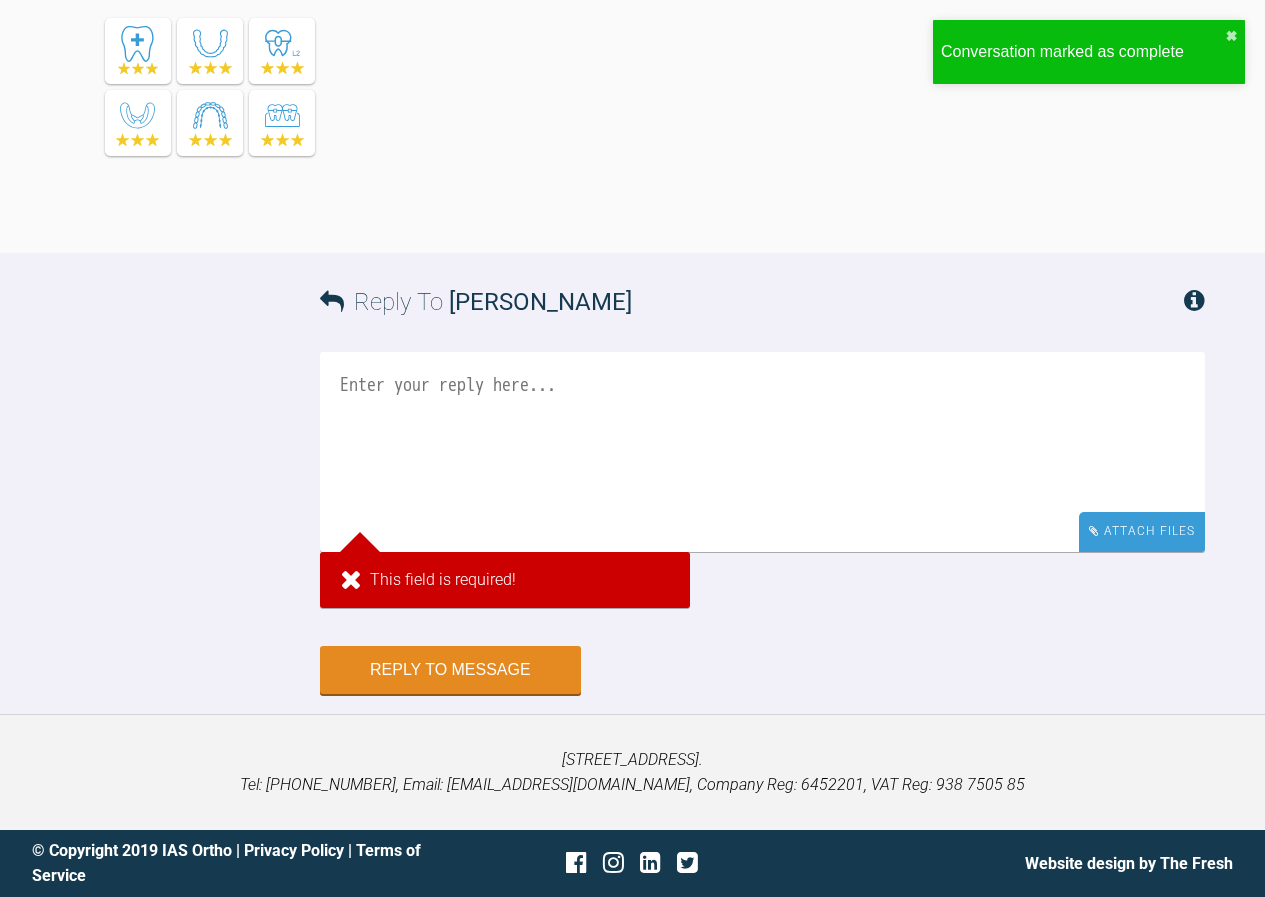 click on "Attach Files" at bounding box center [1142, 531] 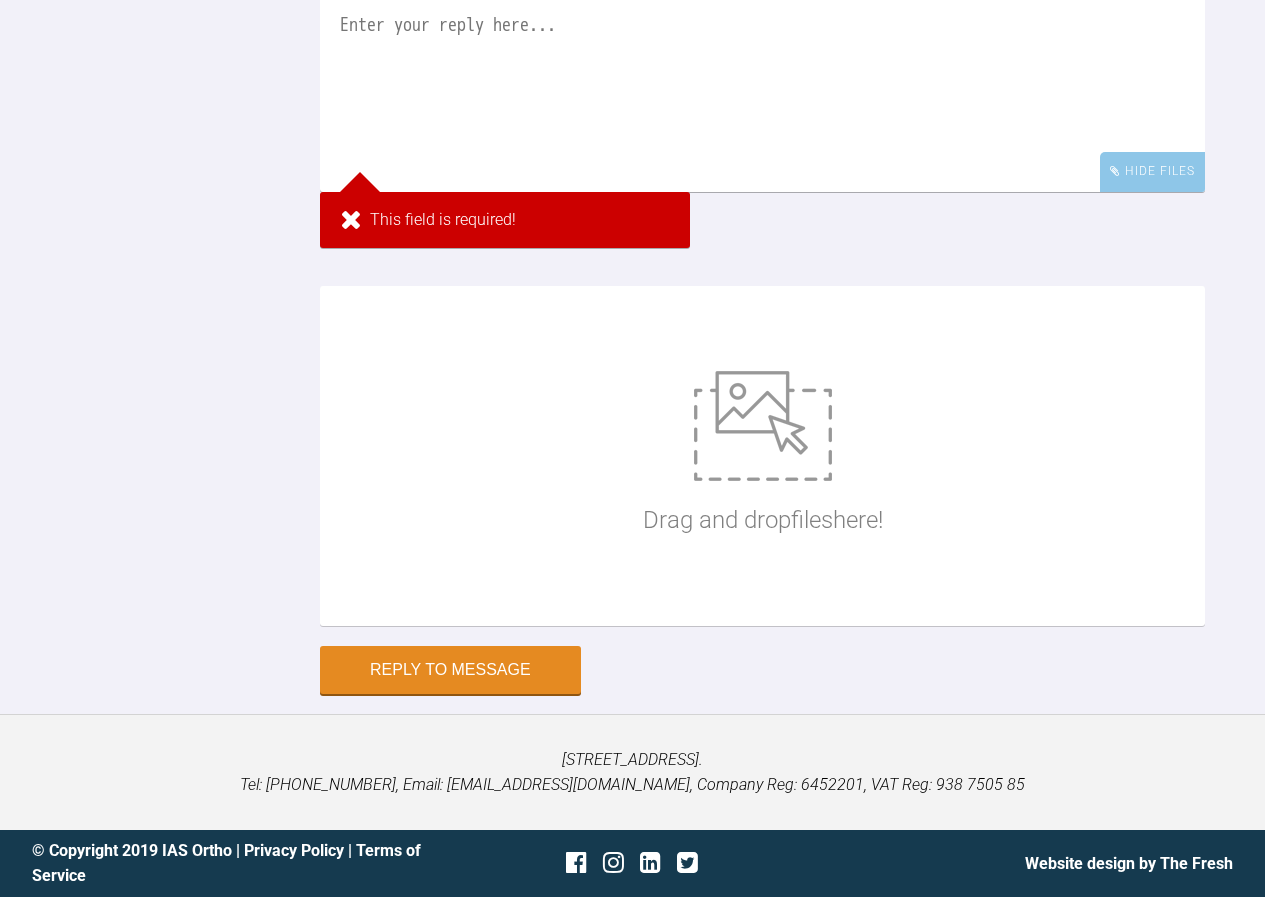 click at bounding box center (762, 92) 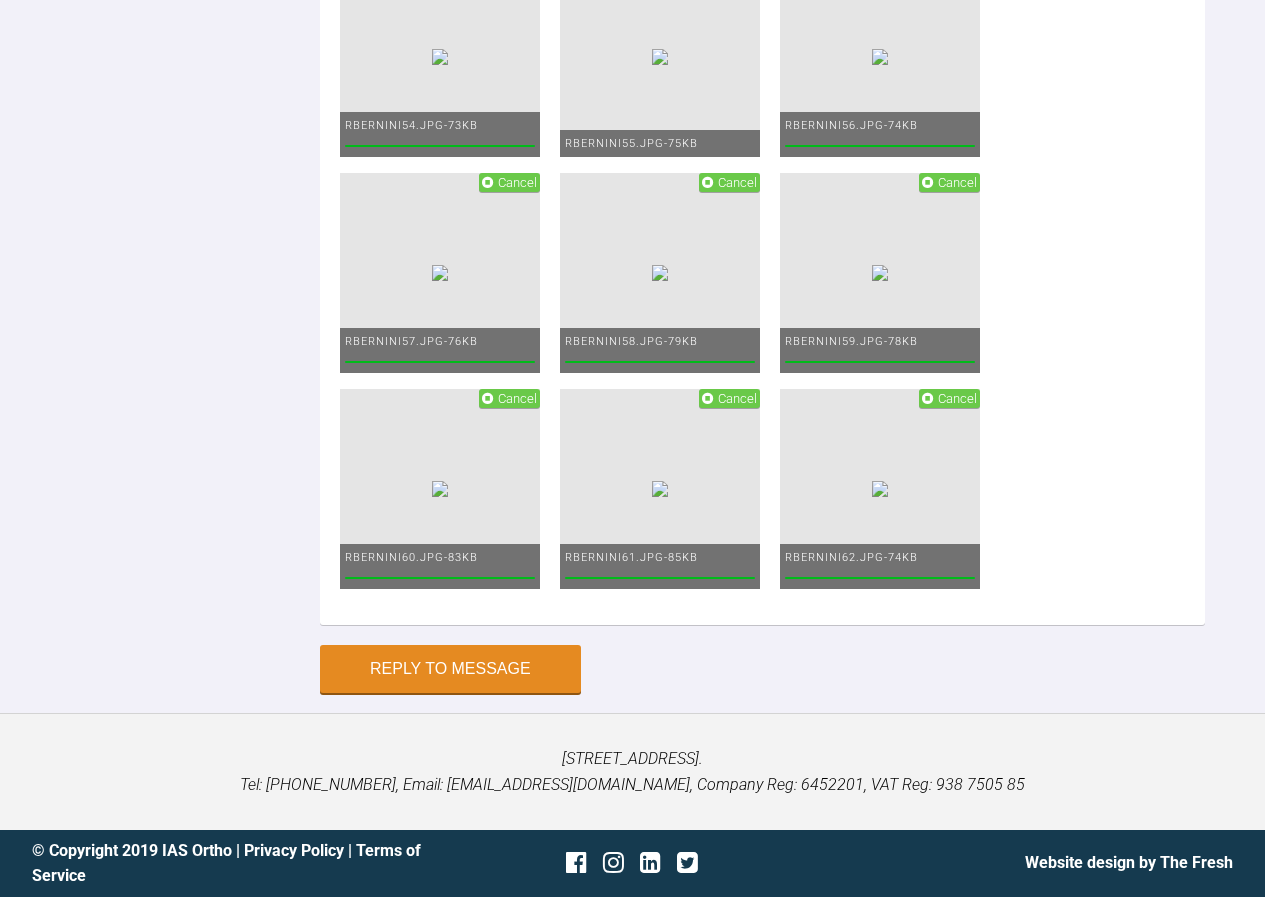 scroll, scrollTop: 19804, scrollLeft: 0, axis: vertical 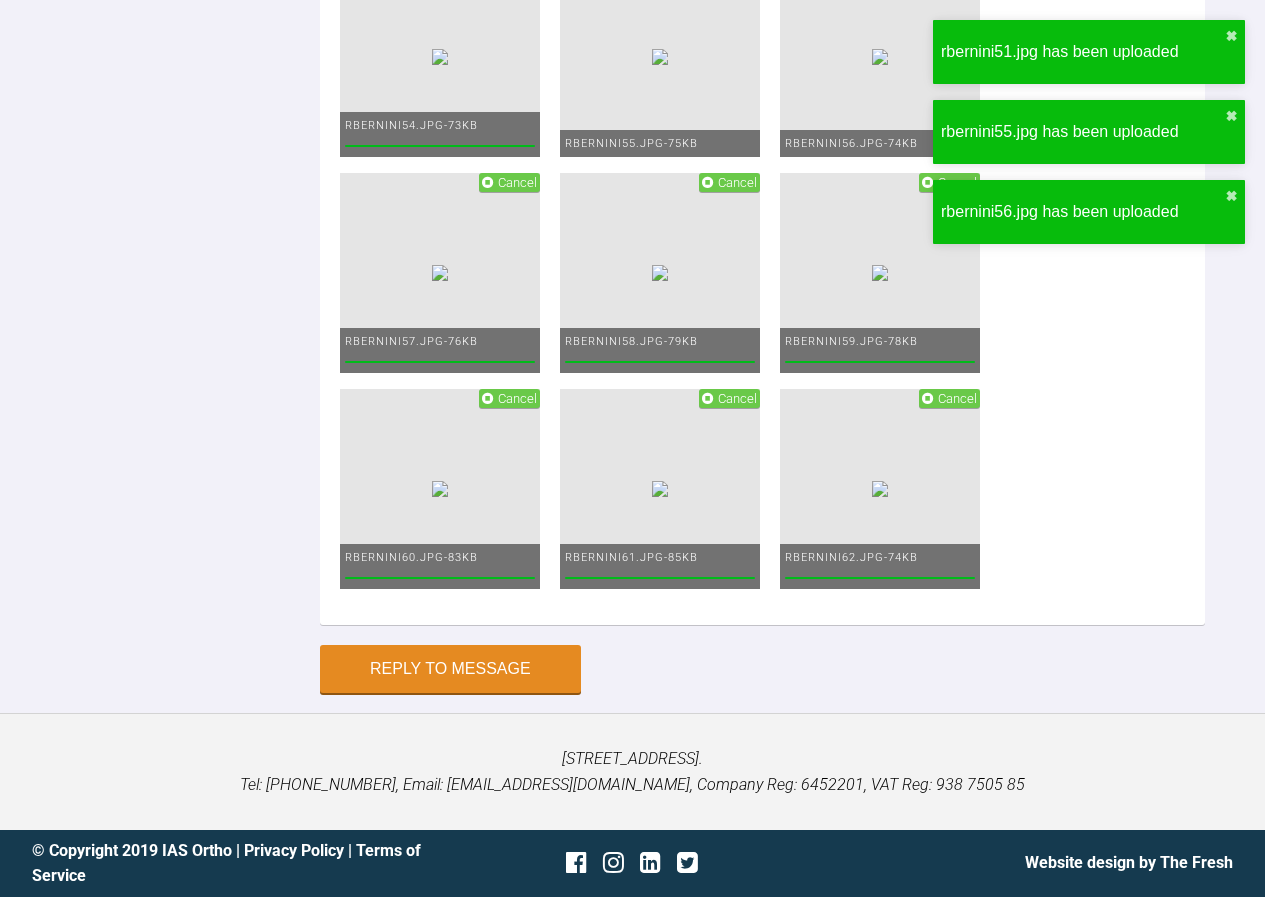 click on "Delete" at bounding box center [518, -250] 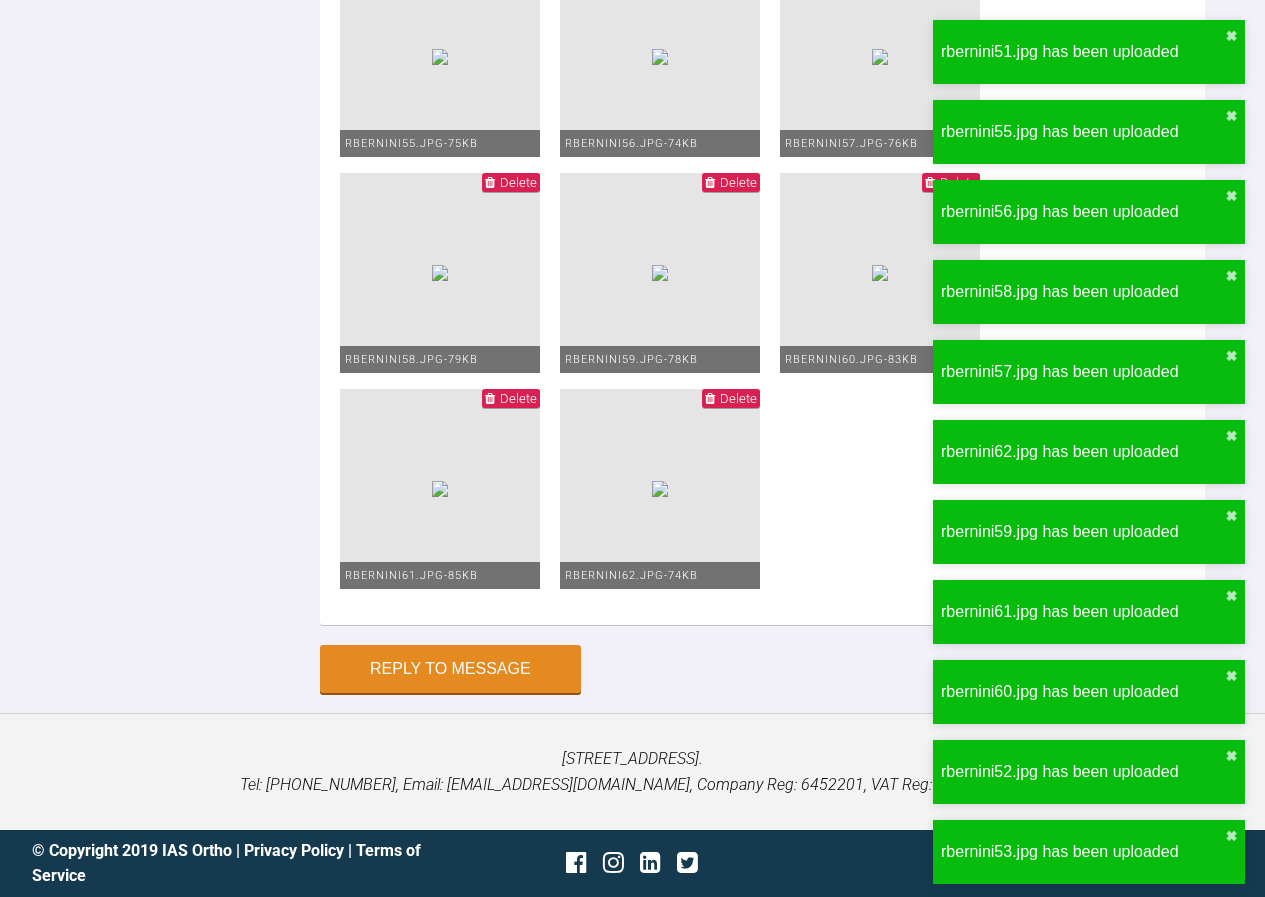 click on "Delete" at bounding box center [518, -250] 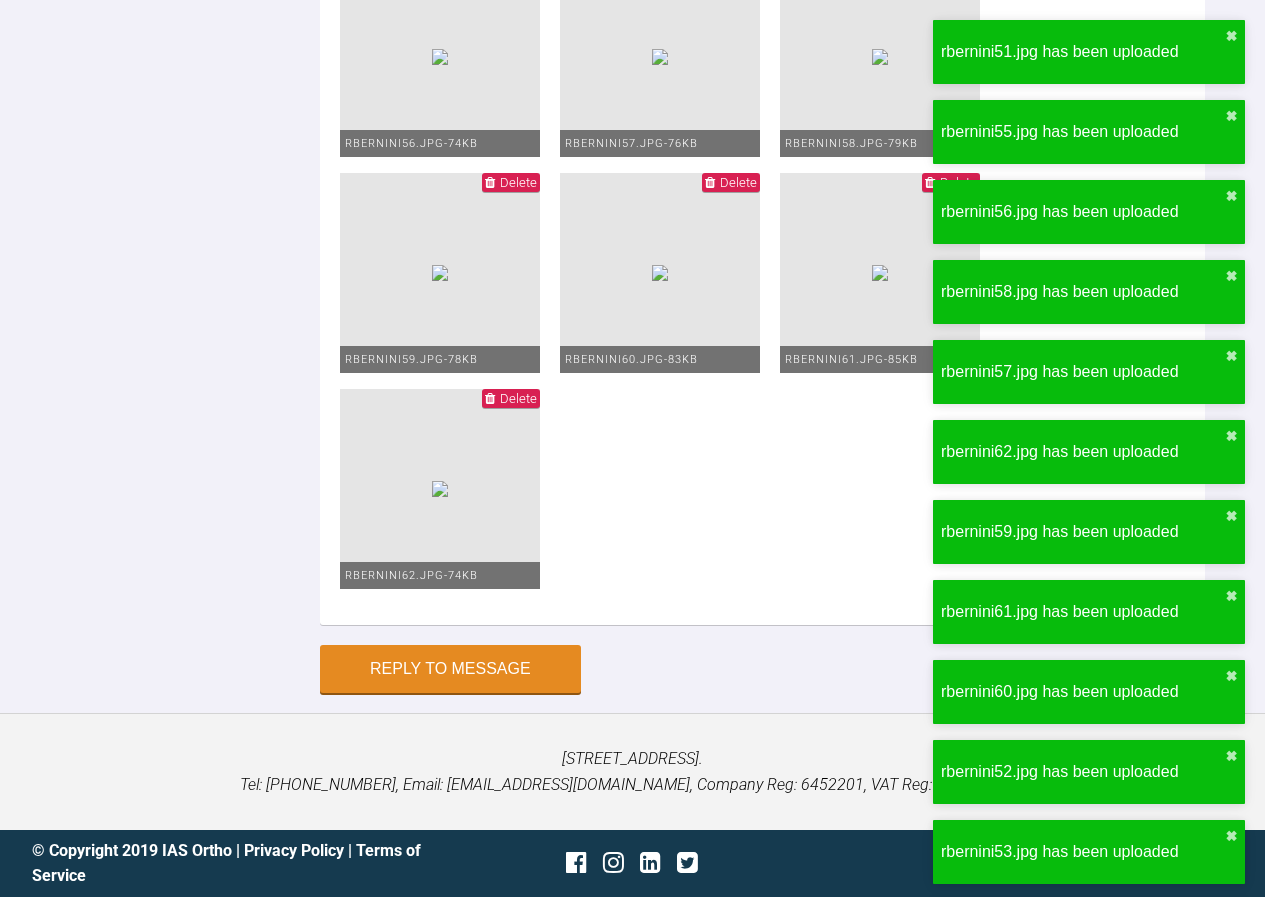 click on "Delete" at bounding box center [518, -250] 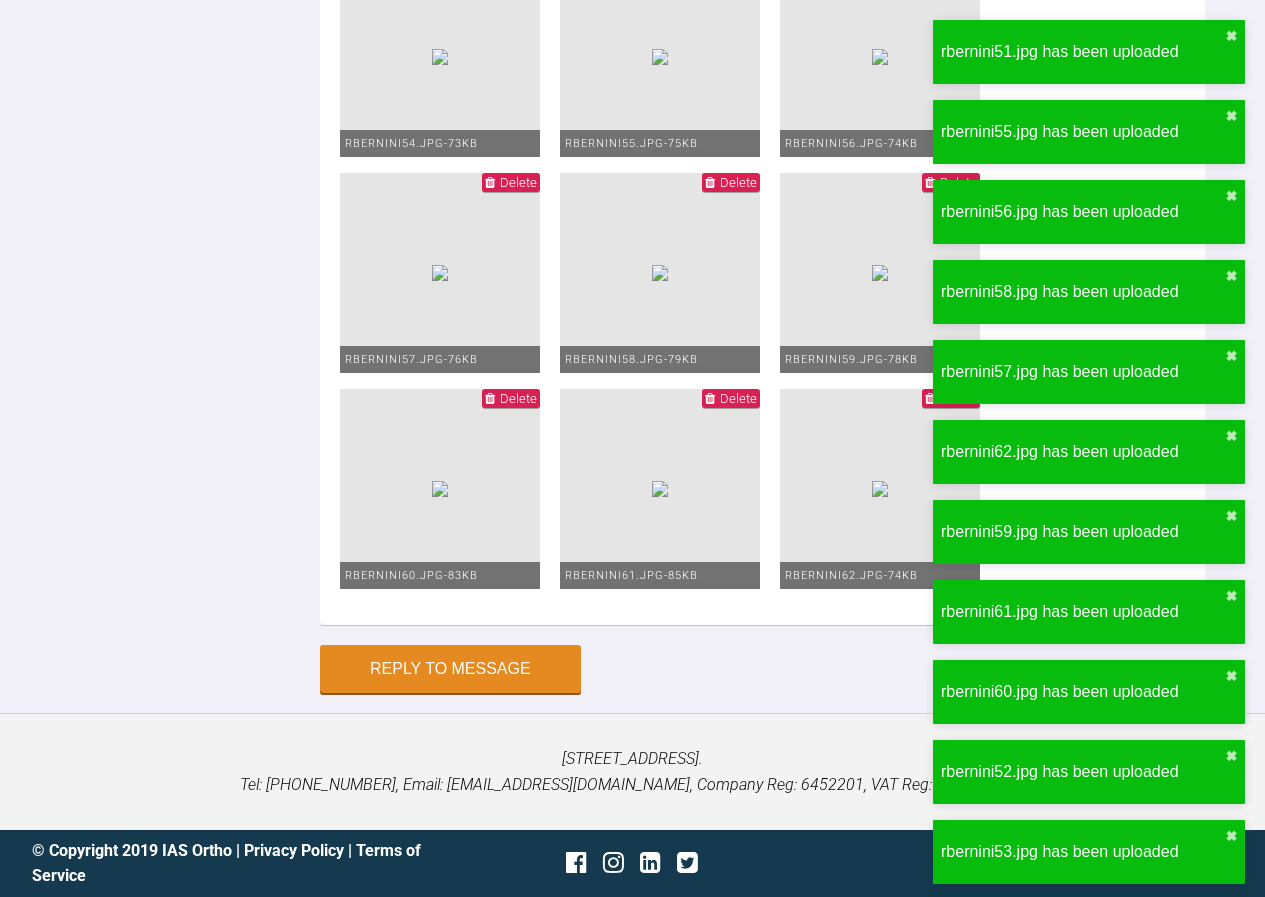 click on "Delete" at bounding box center (518, -34) 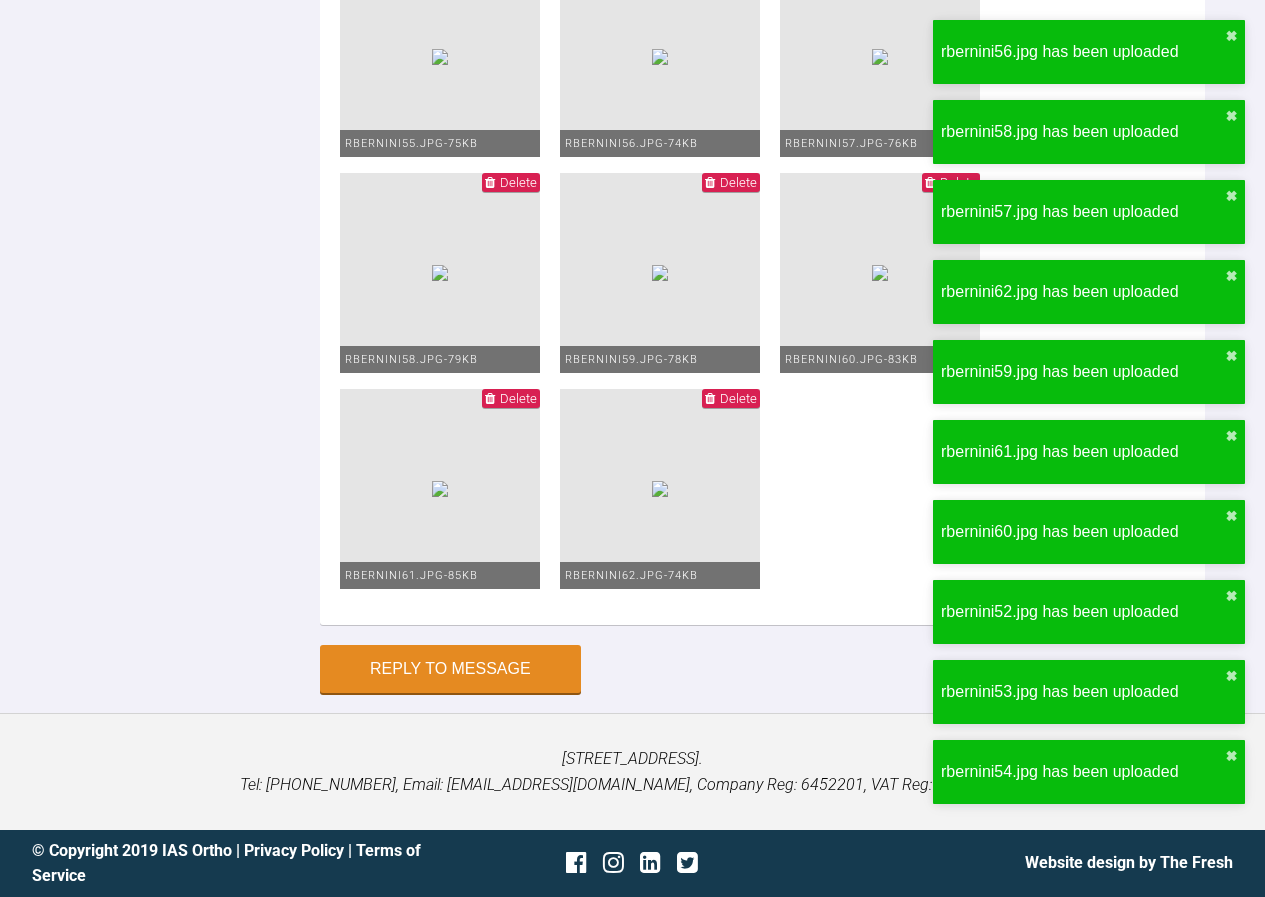 scroll, scrollTop: 18994, scrollLeft: 0, axis: vertical 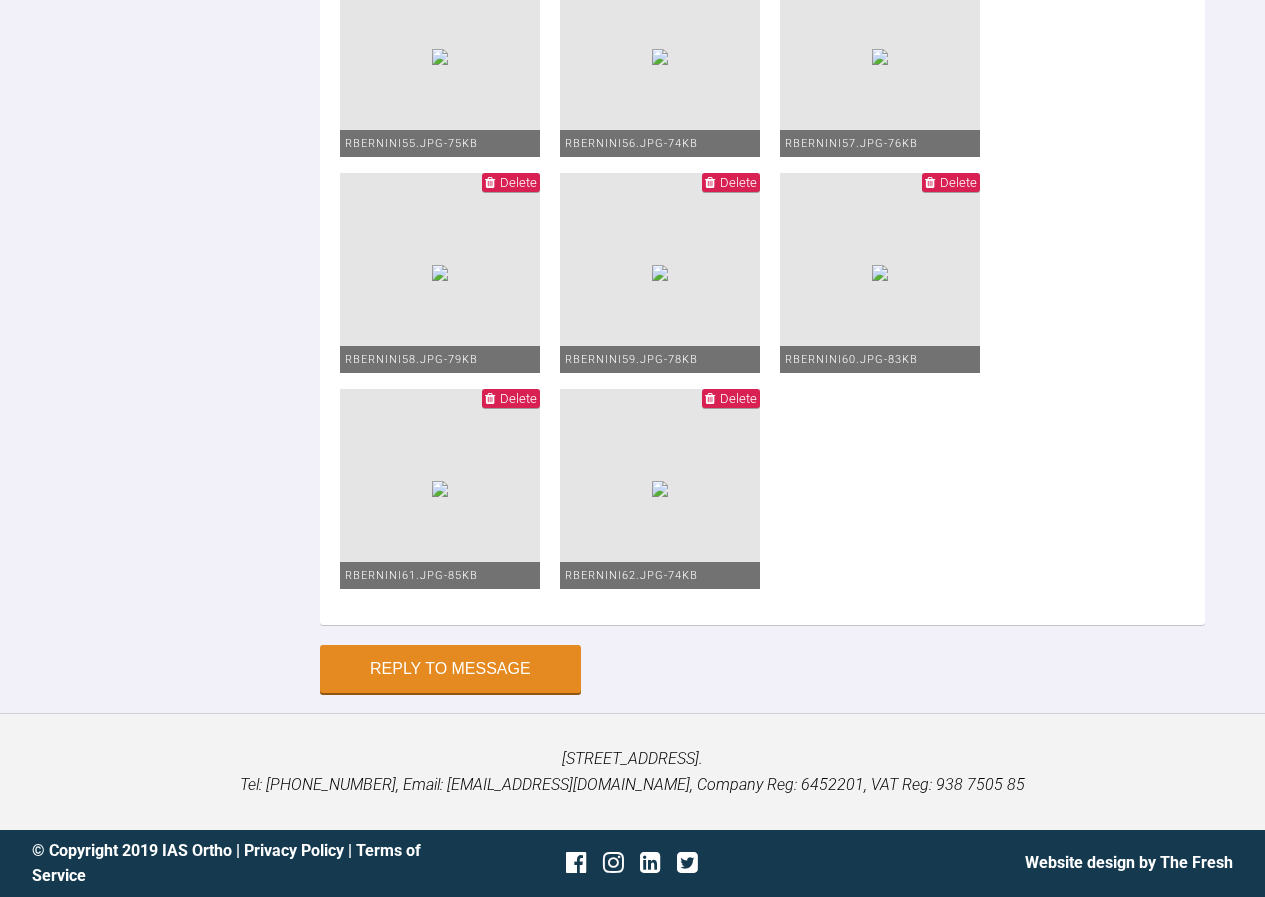 click at bounding box center (762, -483) 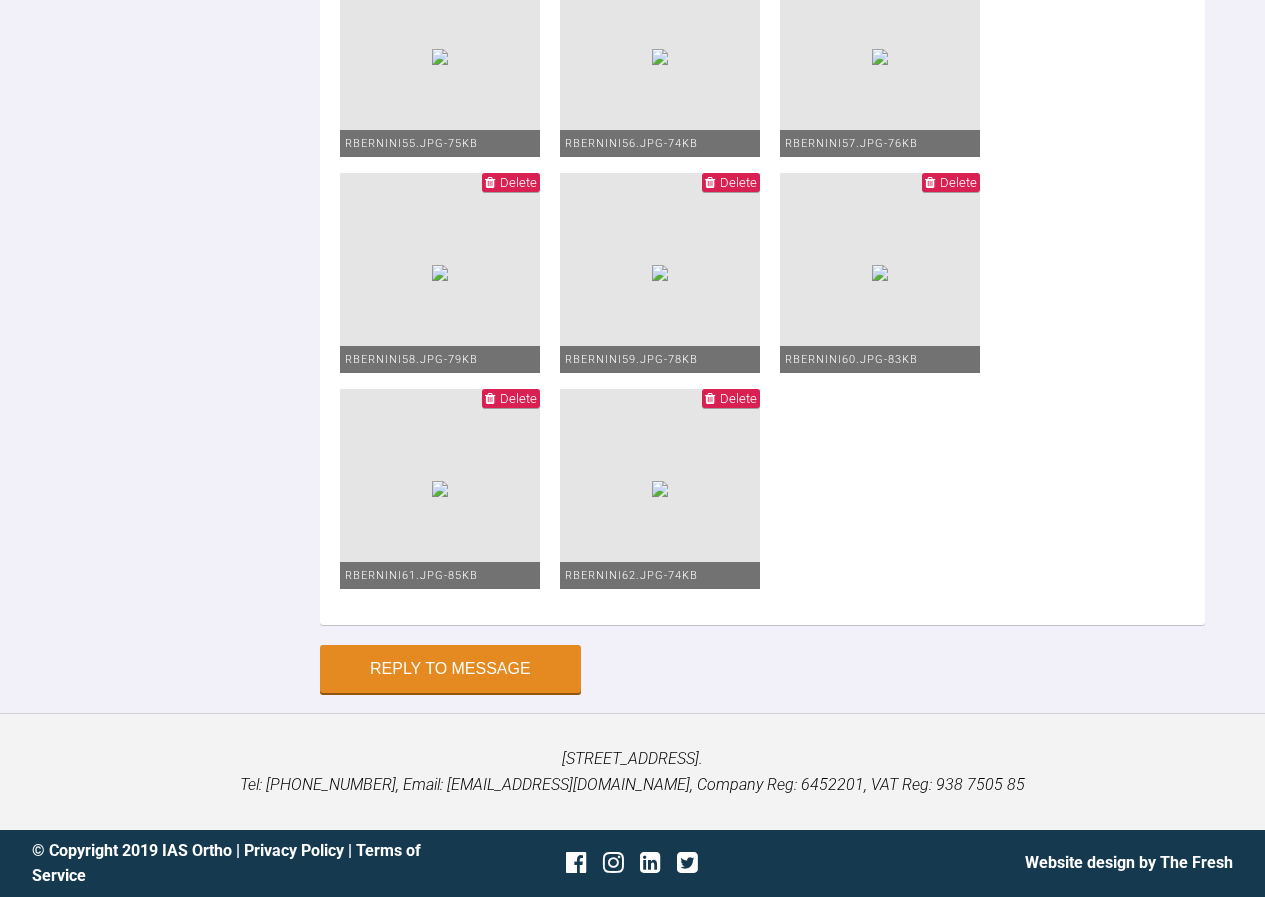 drag, startPoint x: 707, startPoint y: 666, endPoint x: 683, endPoint y: 666, distance: 24 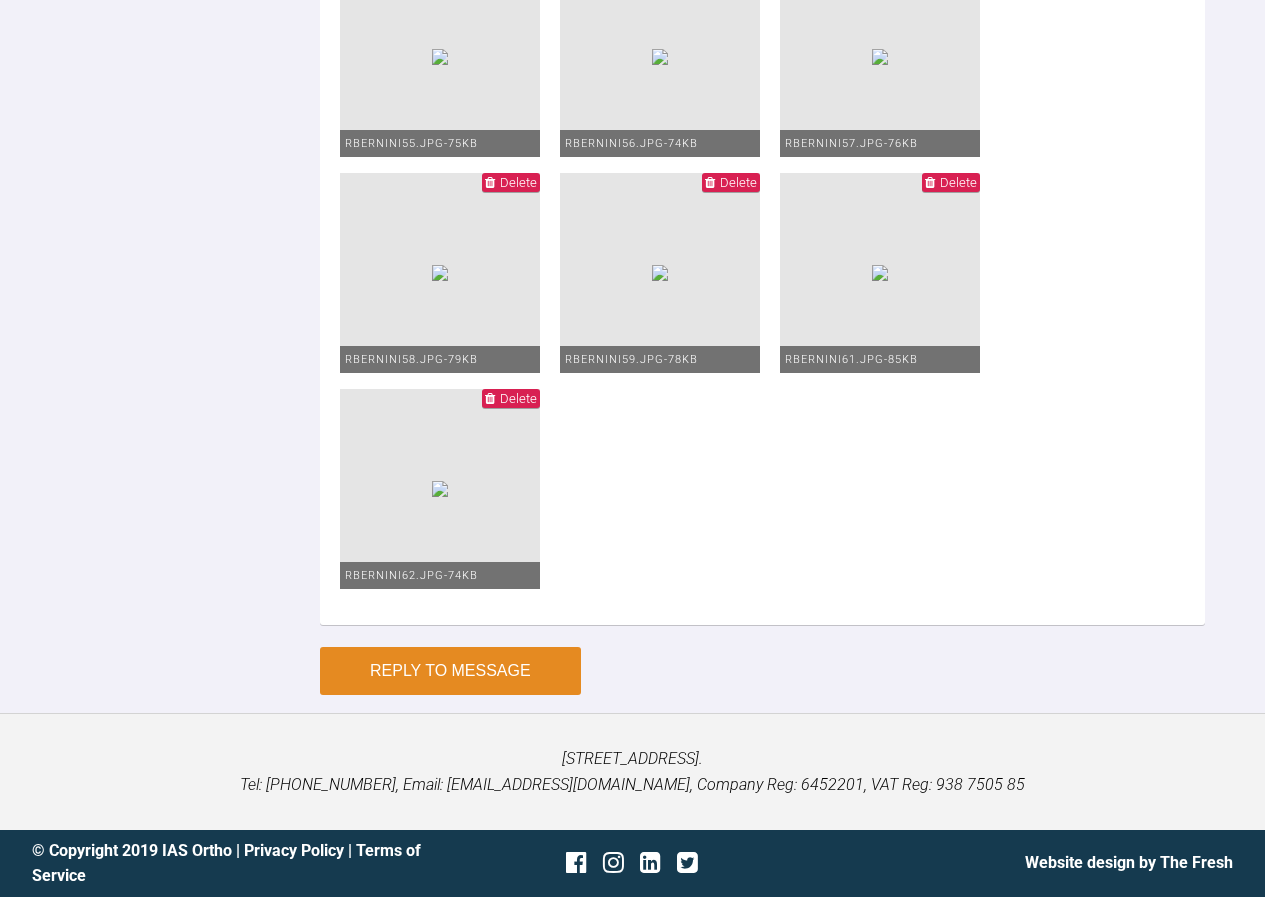 click on "Reply to Message" at bounding box center (450, 671) 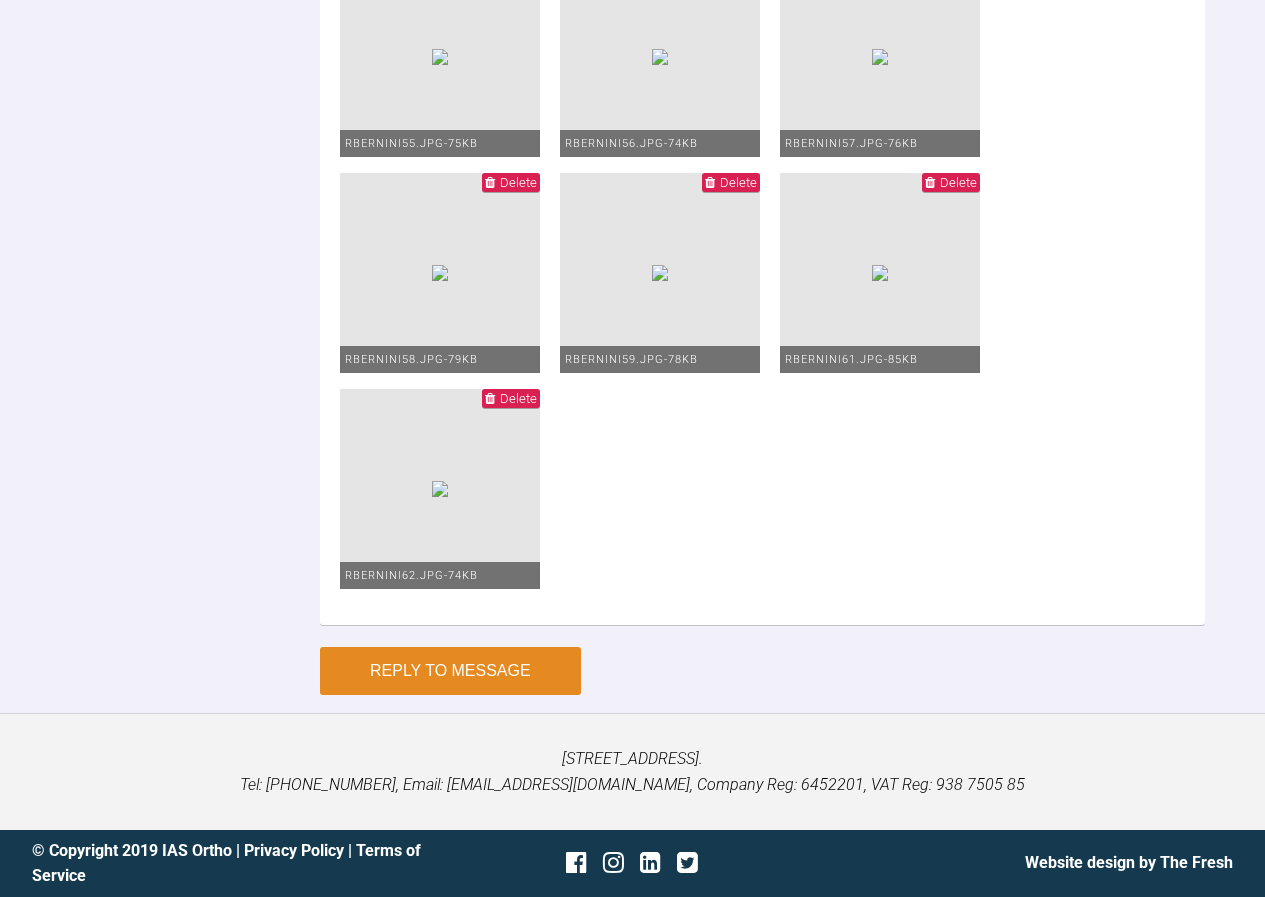 scroll, scrollTop: 19428, scrollLeft: 0, axis: vertical 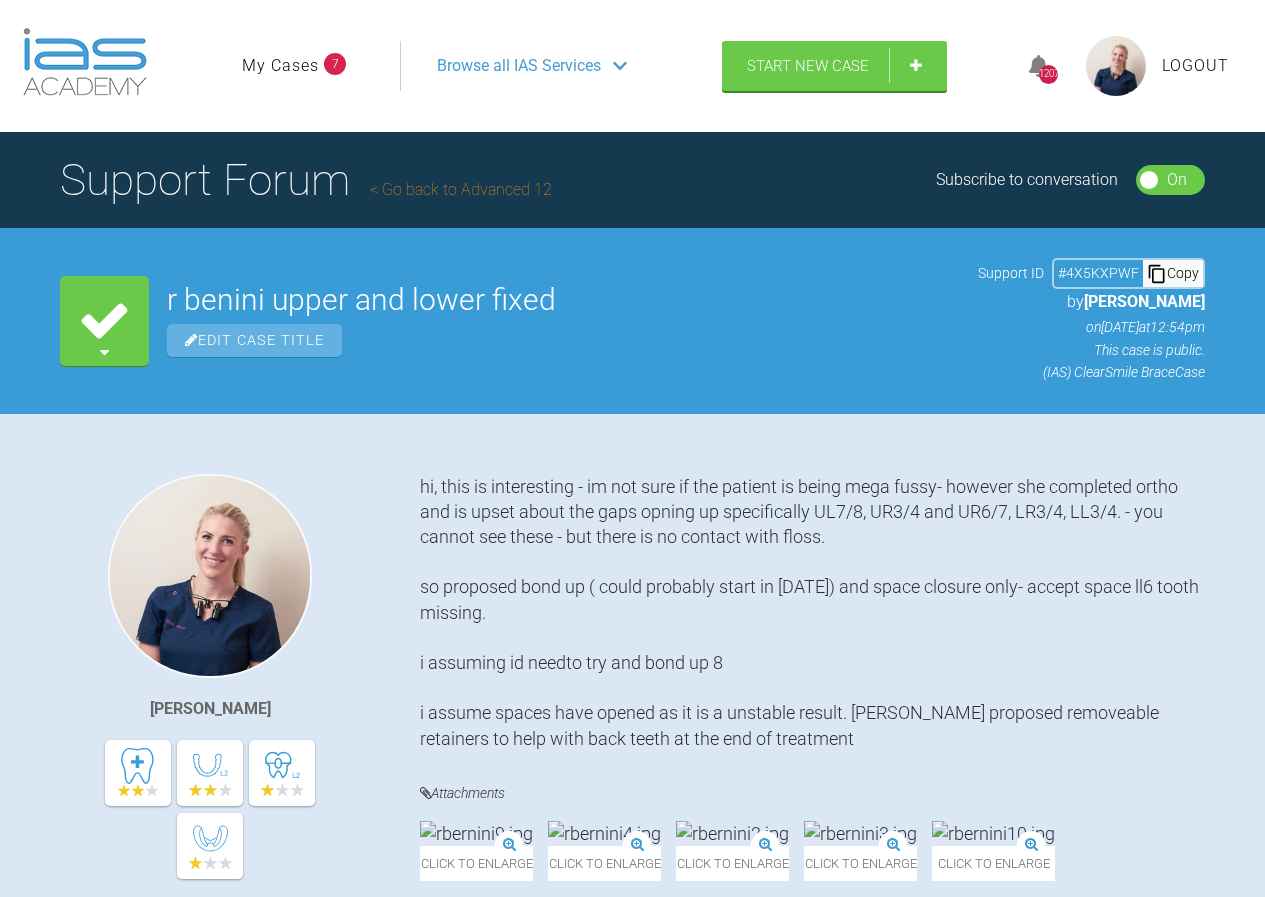 click 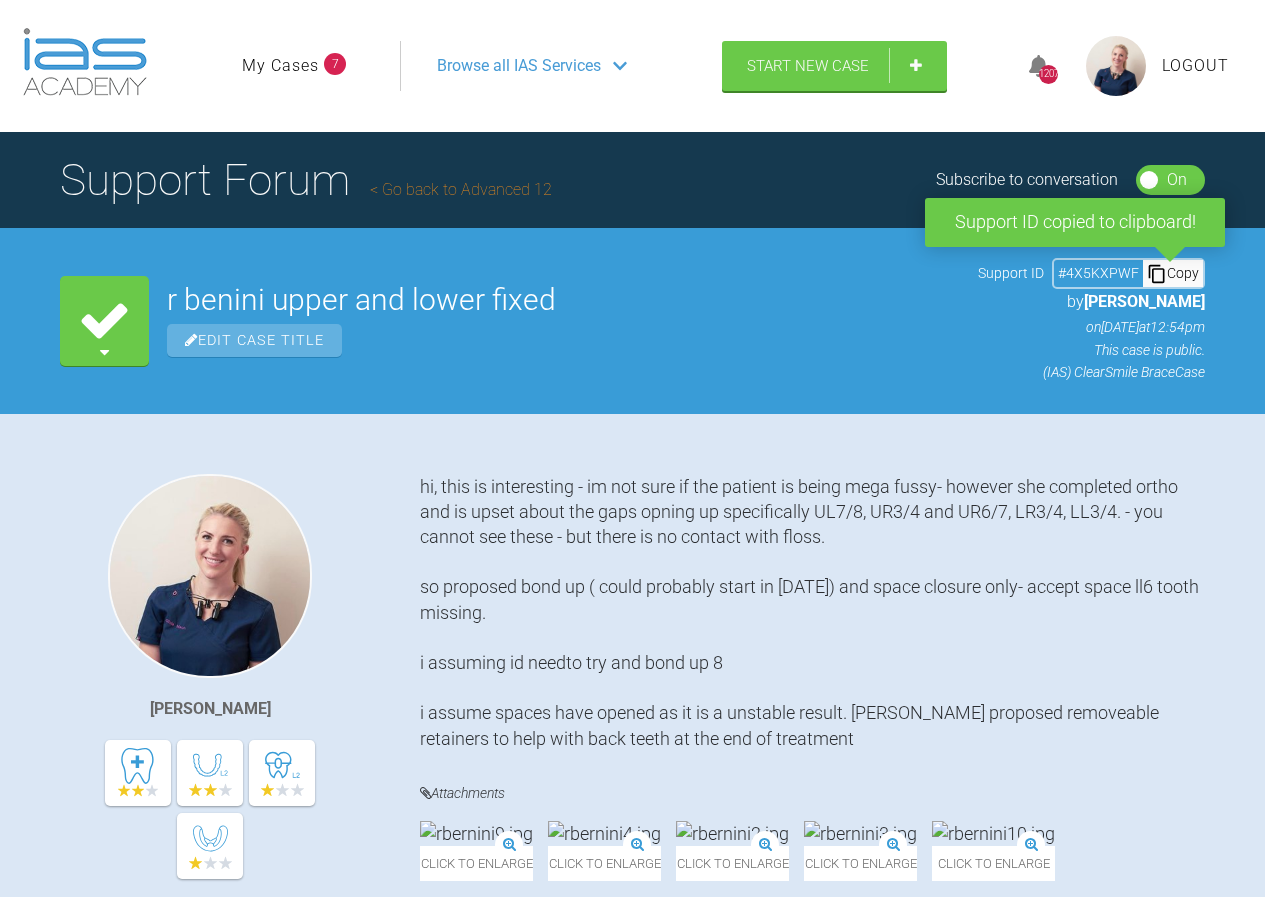 click on "Browse all IAS Services" at bounding box center (519, 66) 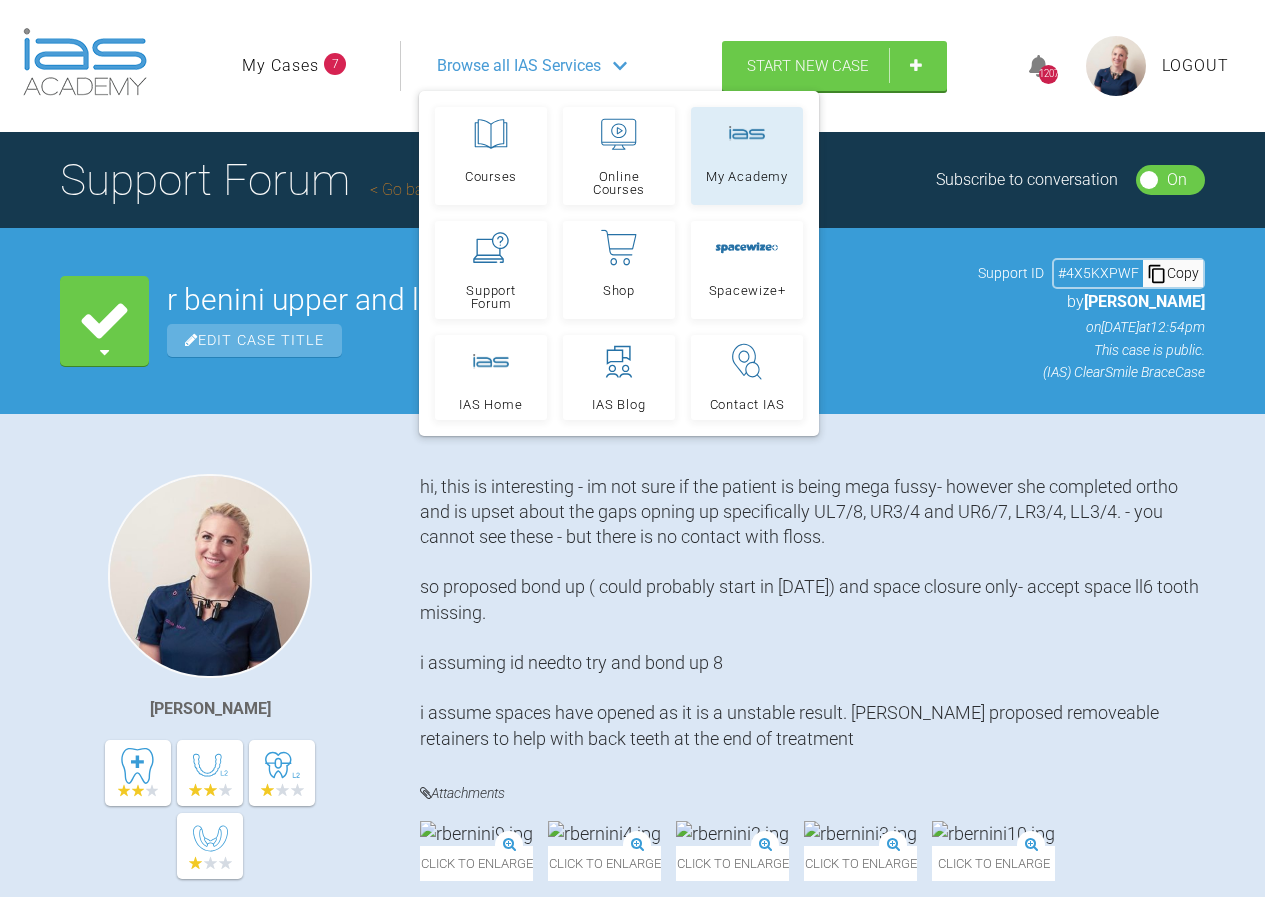 click on "My Academy" at bounding box center (747, 156) 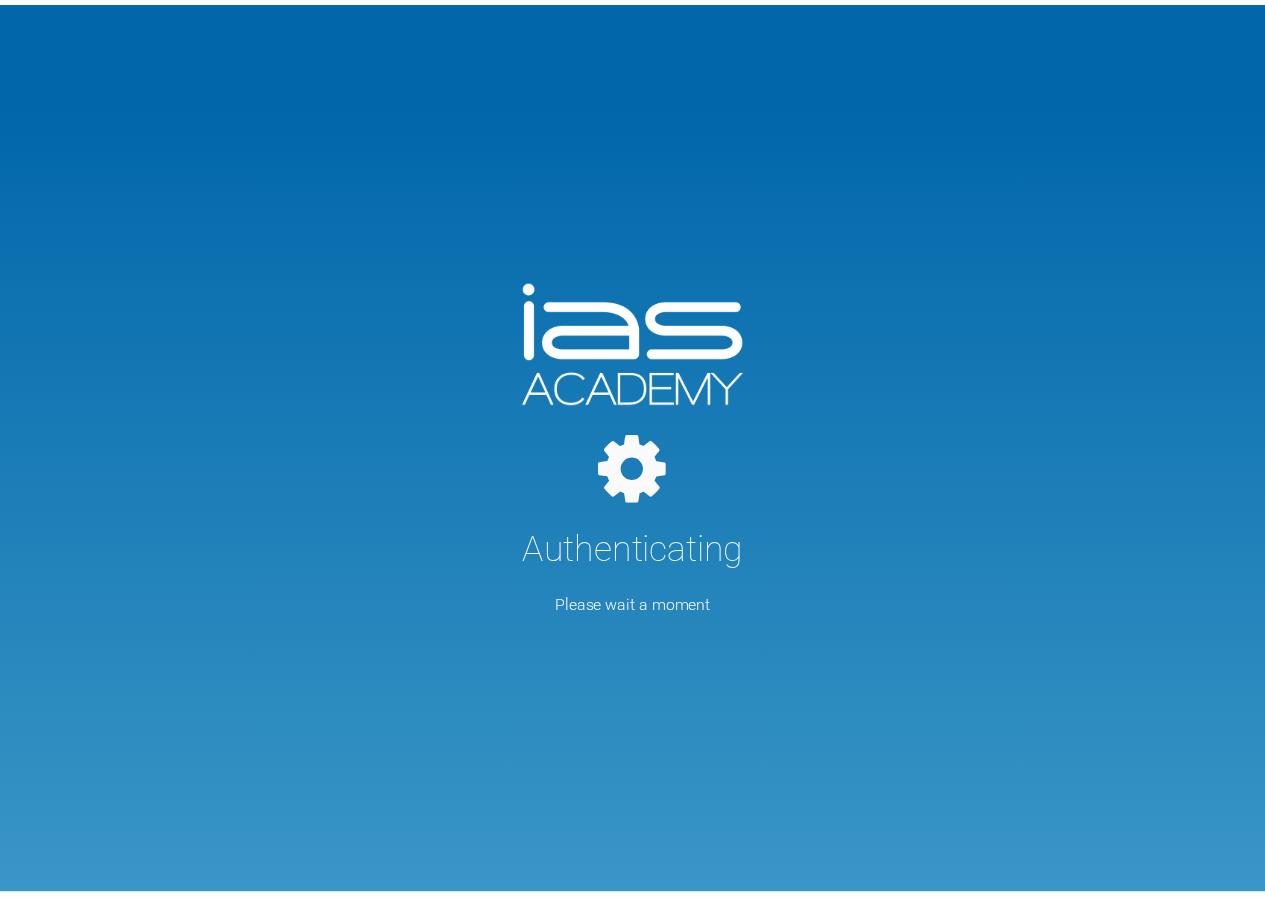 scroll, scrollTop: 0, scrollLeft: 0, axis: both 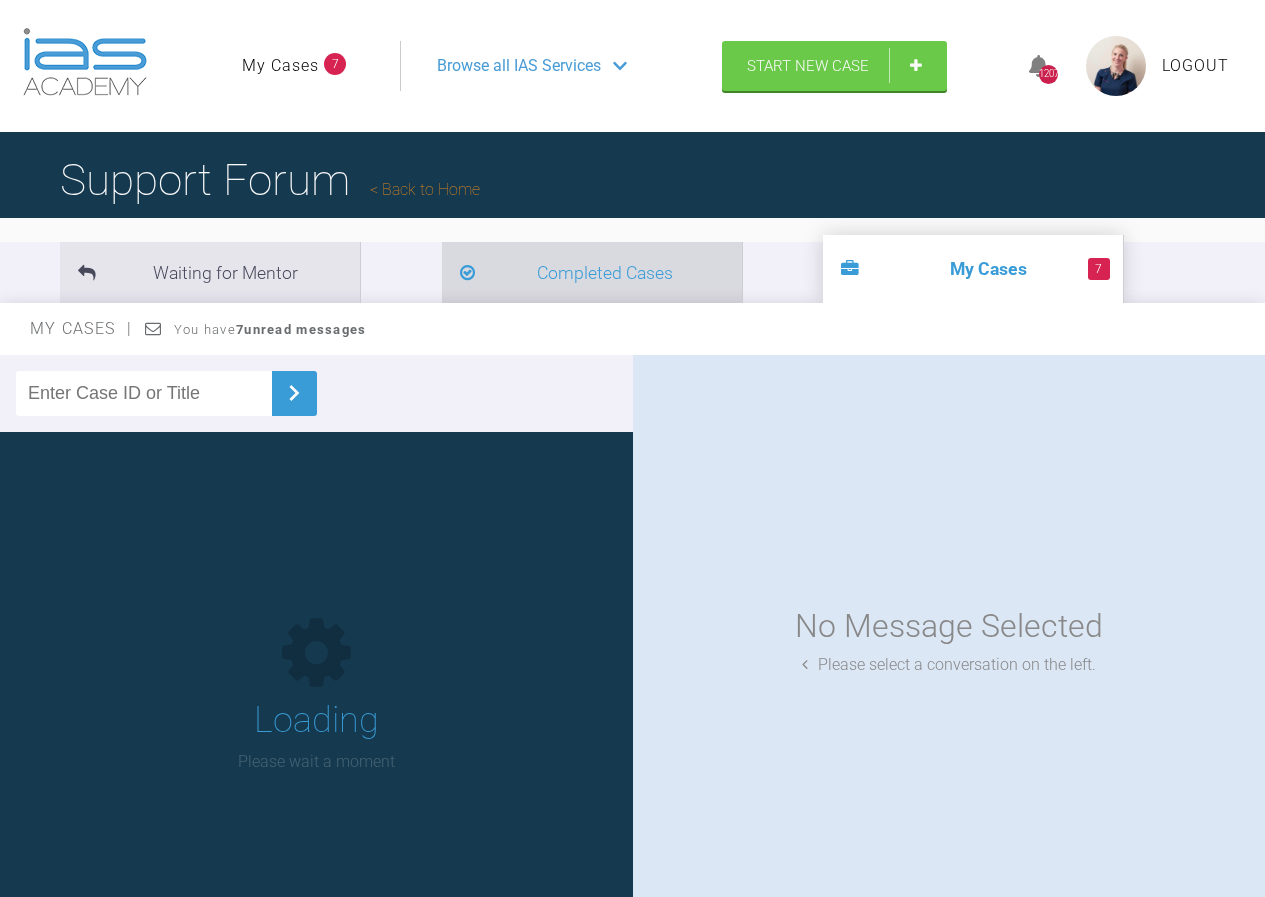 click on "Completed Cases" at bounding box center [592, 272] 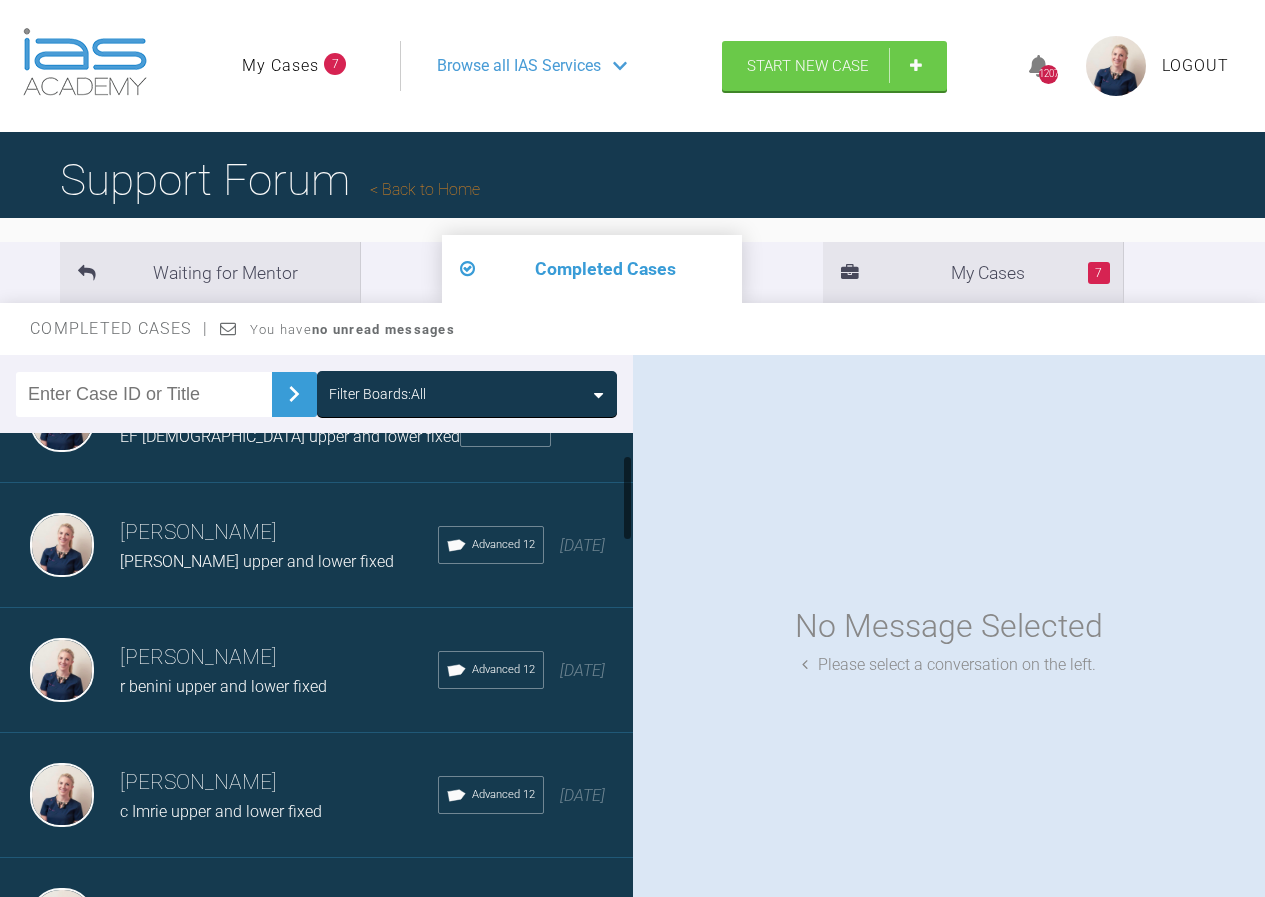 scroll, scrollTop: 0, scrollLeft: 0, axis: both 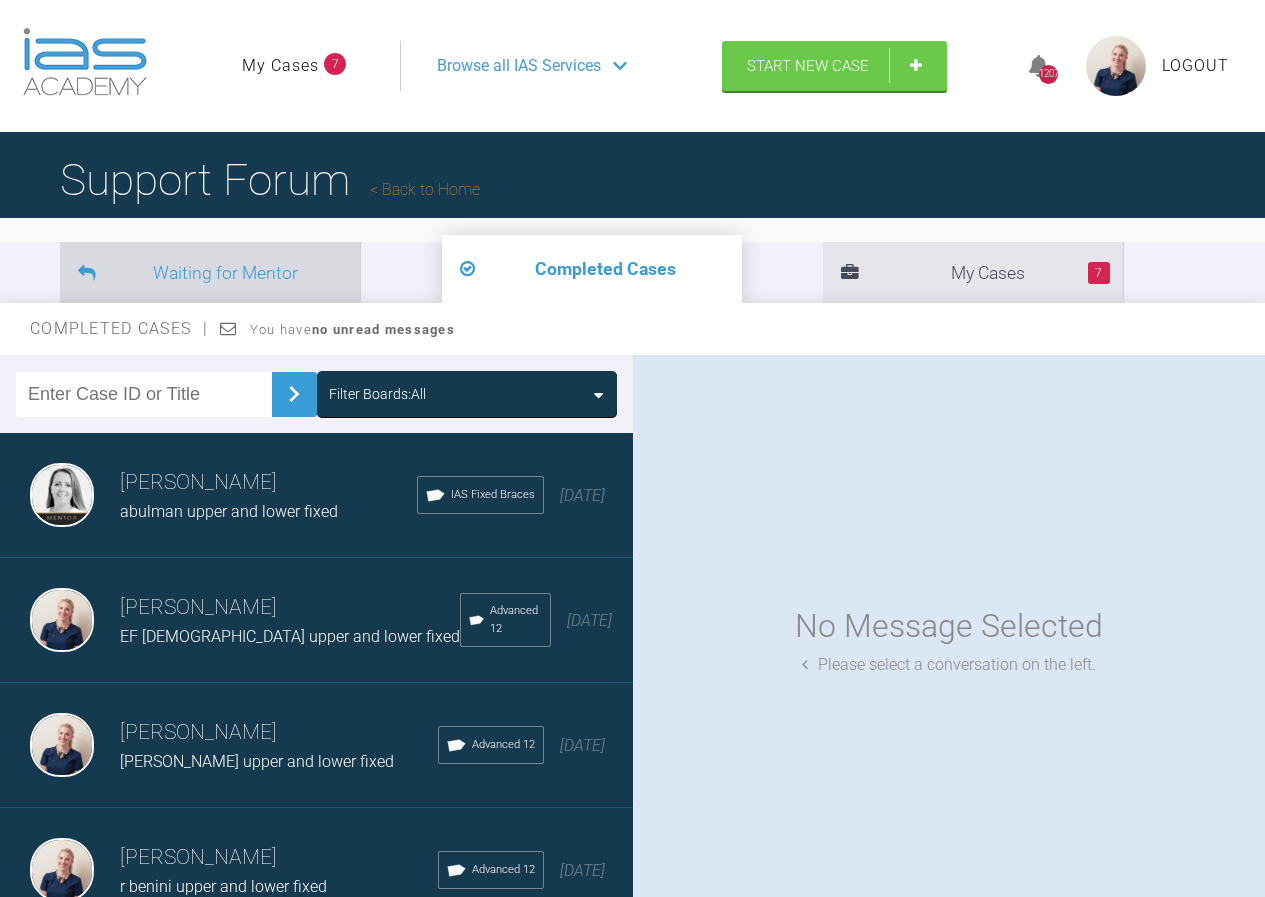 click on "Waiting for Mentor" at bounding box center [210, 272] 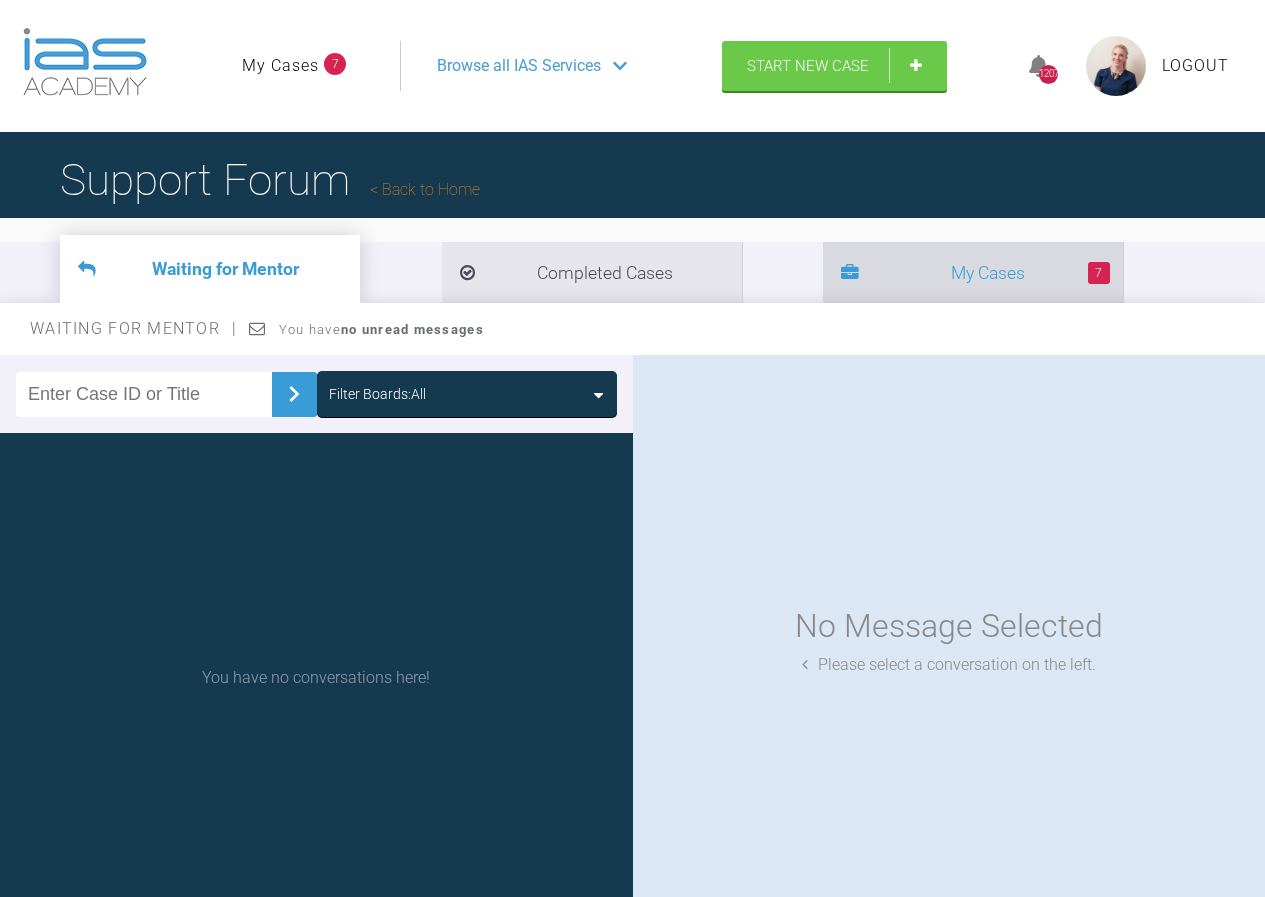 click on "7 My Cases" at bounding box center [973, 272] 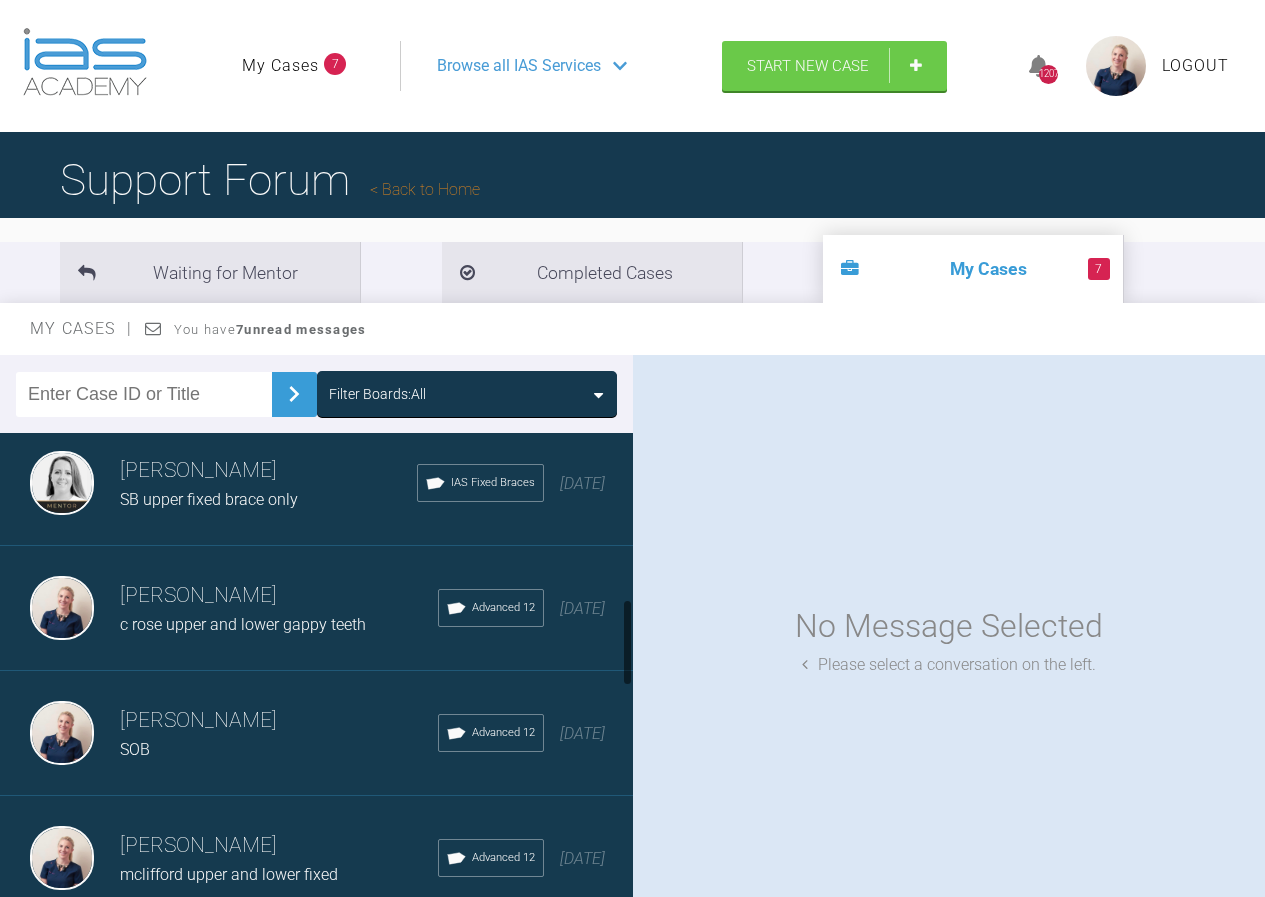 scroll, scrollTop: 900, scrollLeft: 0, axis: vertical 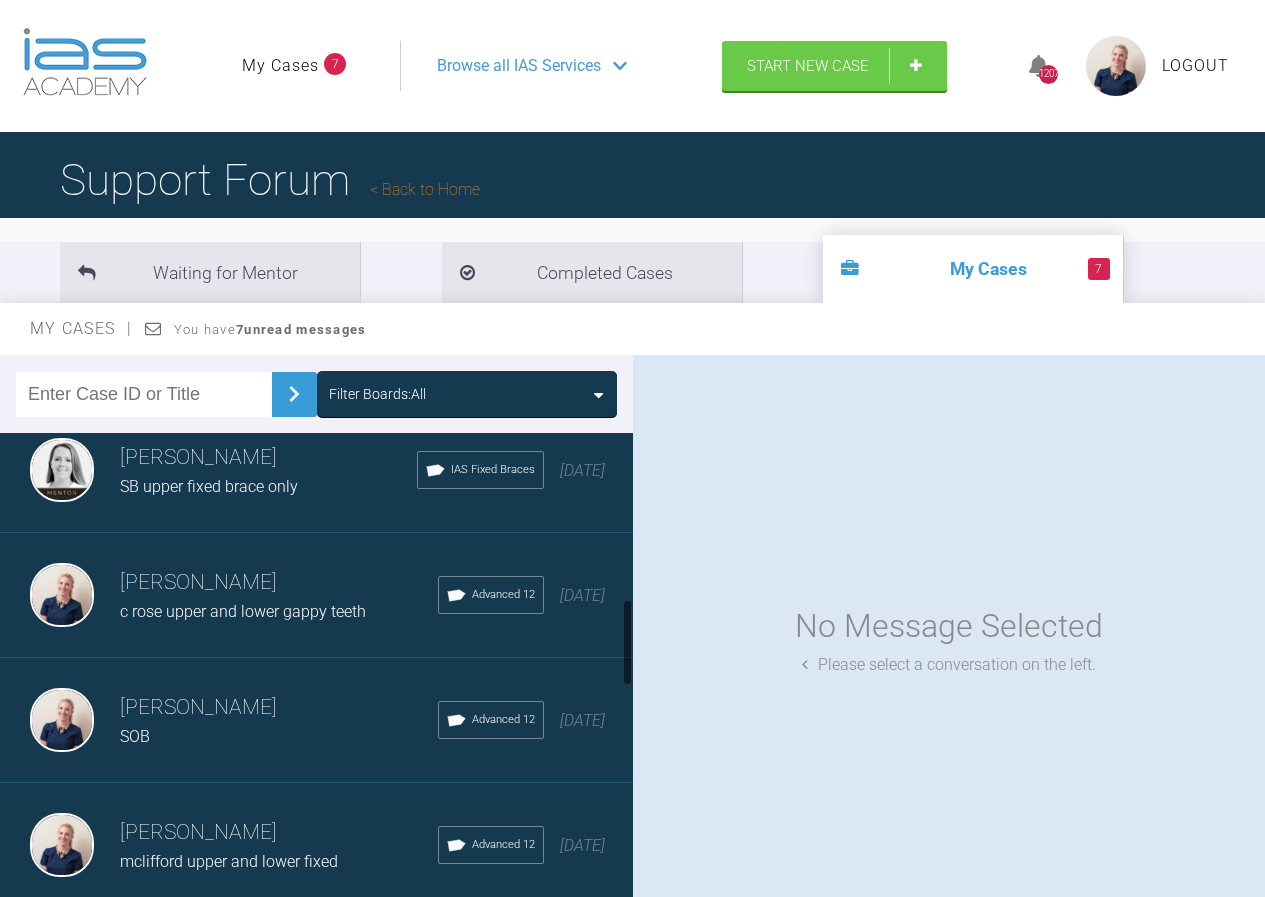 click on "Filter Boards:  All" at bounding box center [467, 394] 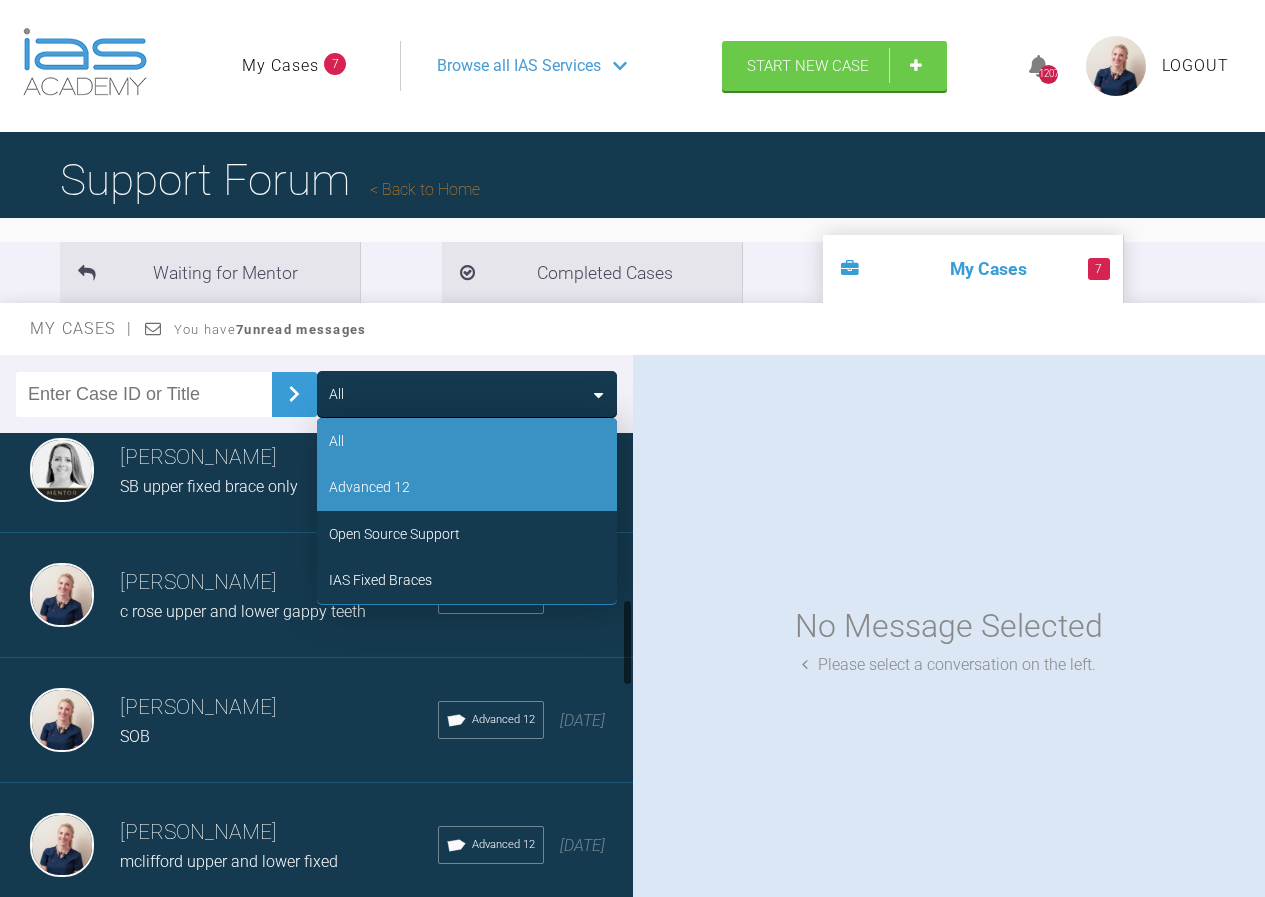click on "Advanced 12" at bounding box center [369, 487] 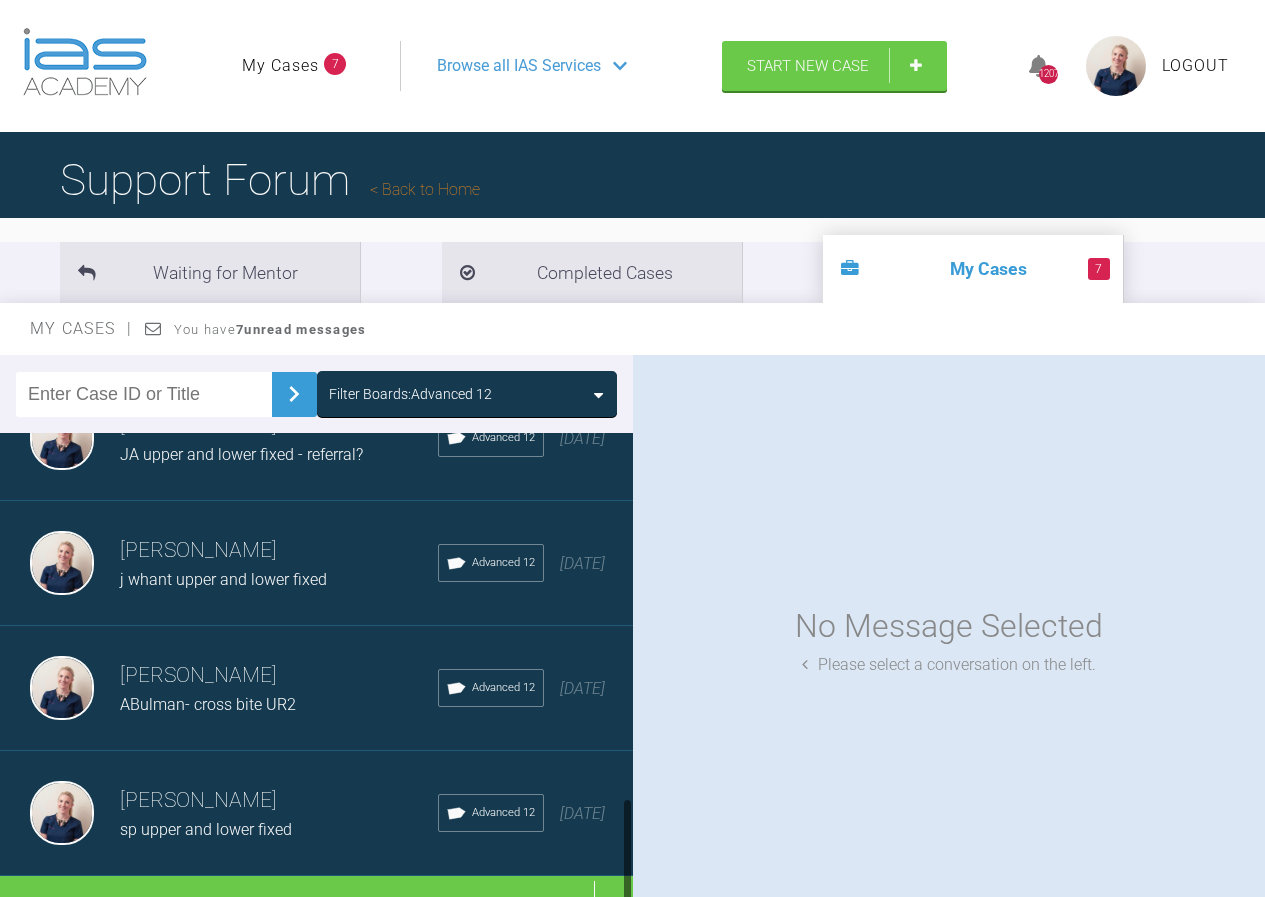 scroll, scrollTop: 1589, scrollLeft: 0, axis: vertical 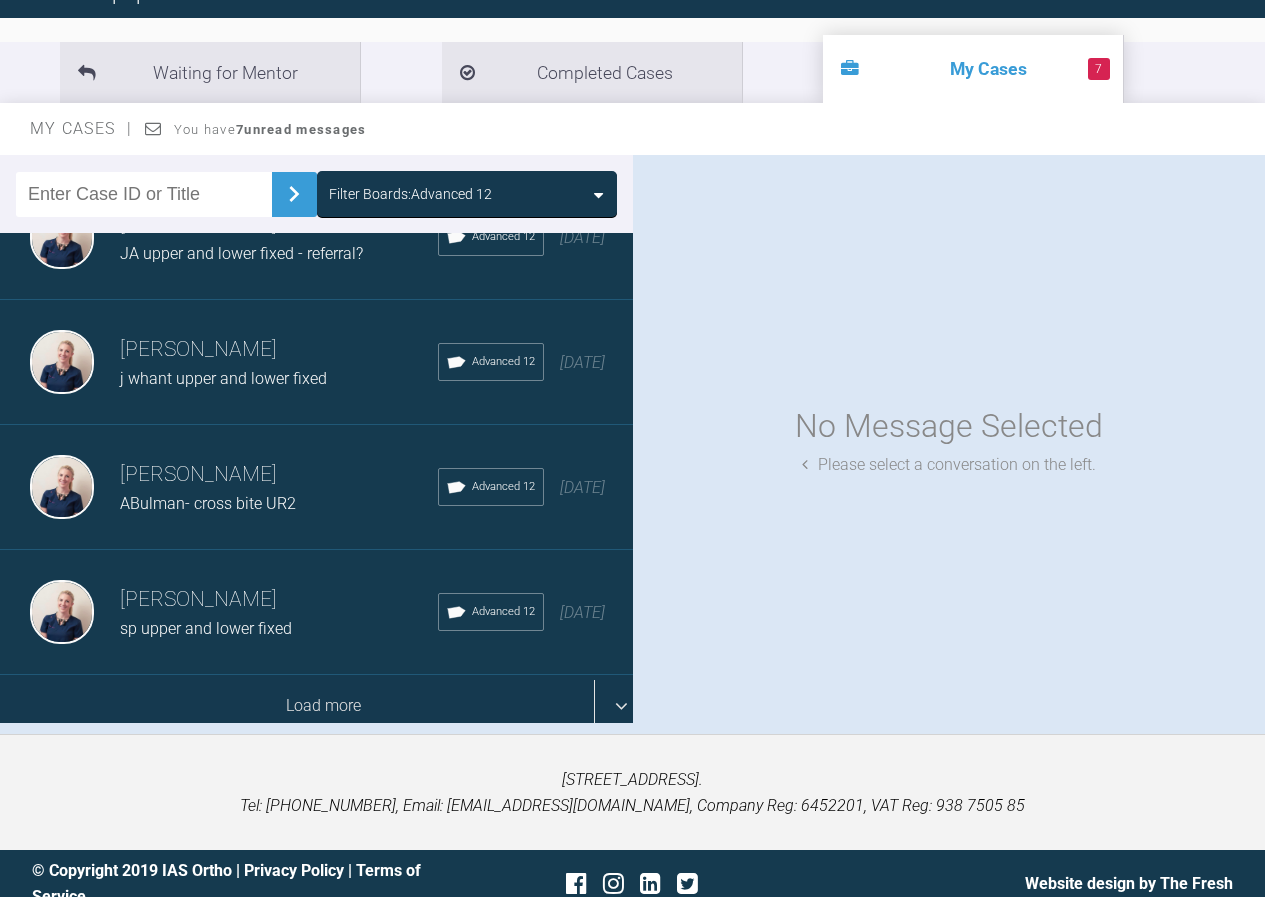 click on "Load more" at bounding box center (324, 706) 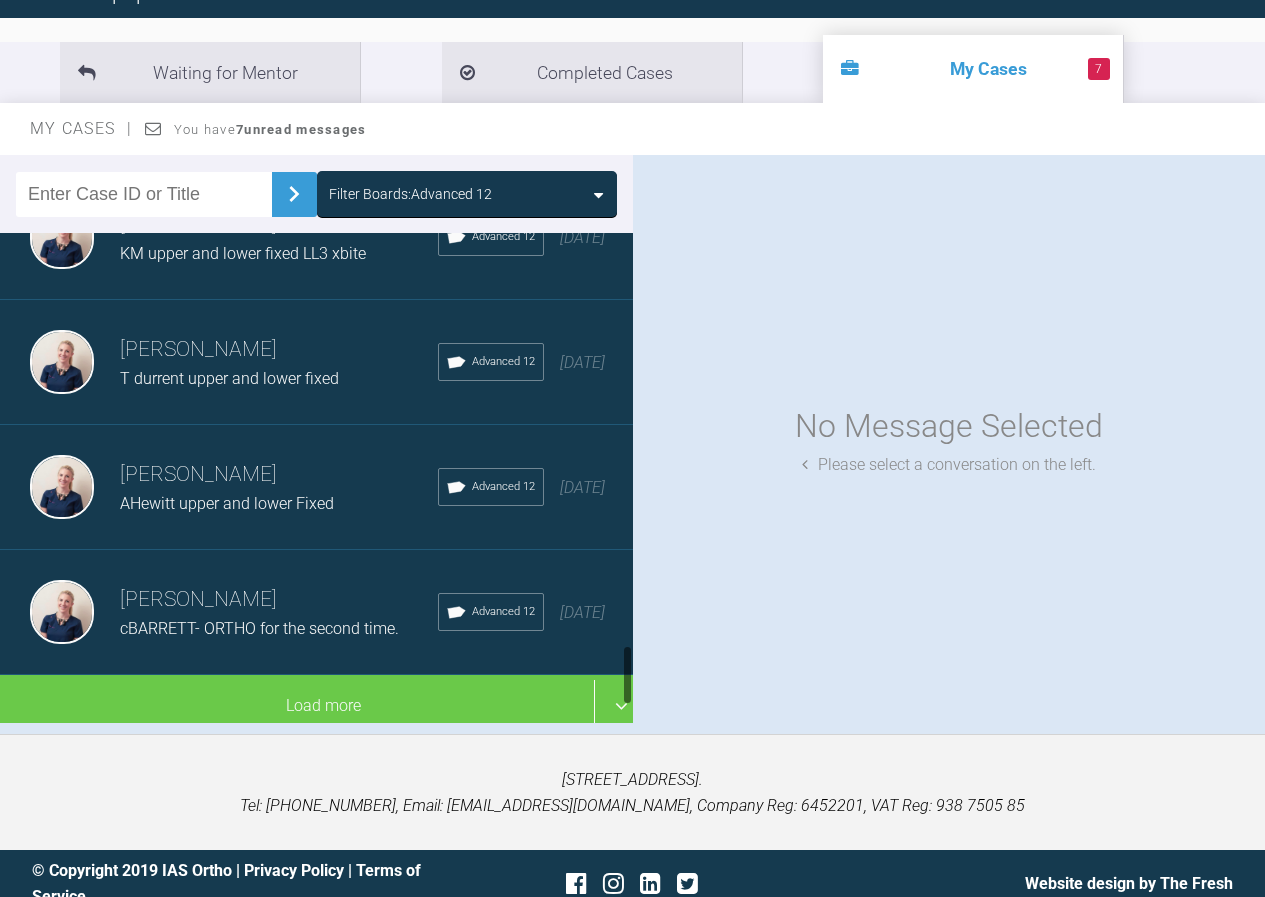 scroll, scrollTop: 3214, scrollLeft: 0, axis: vertical 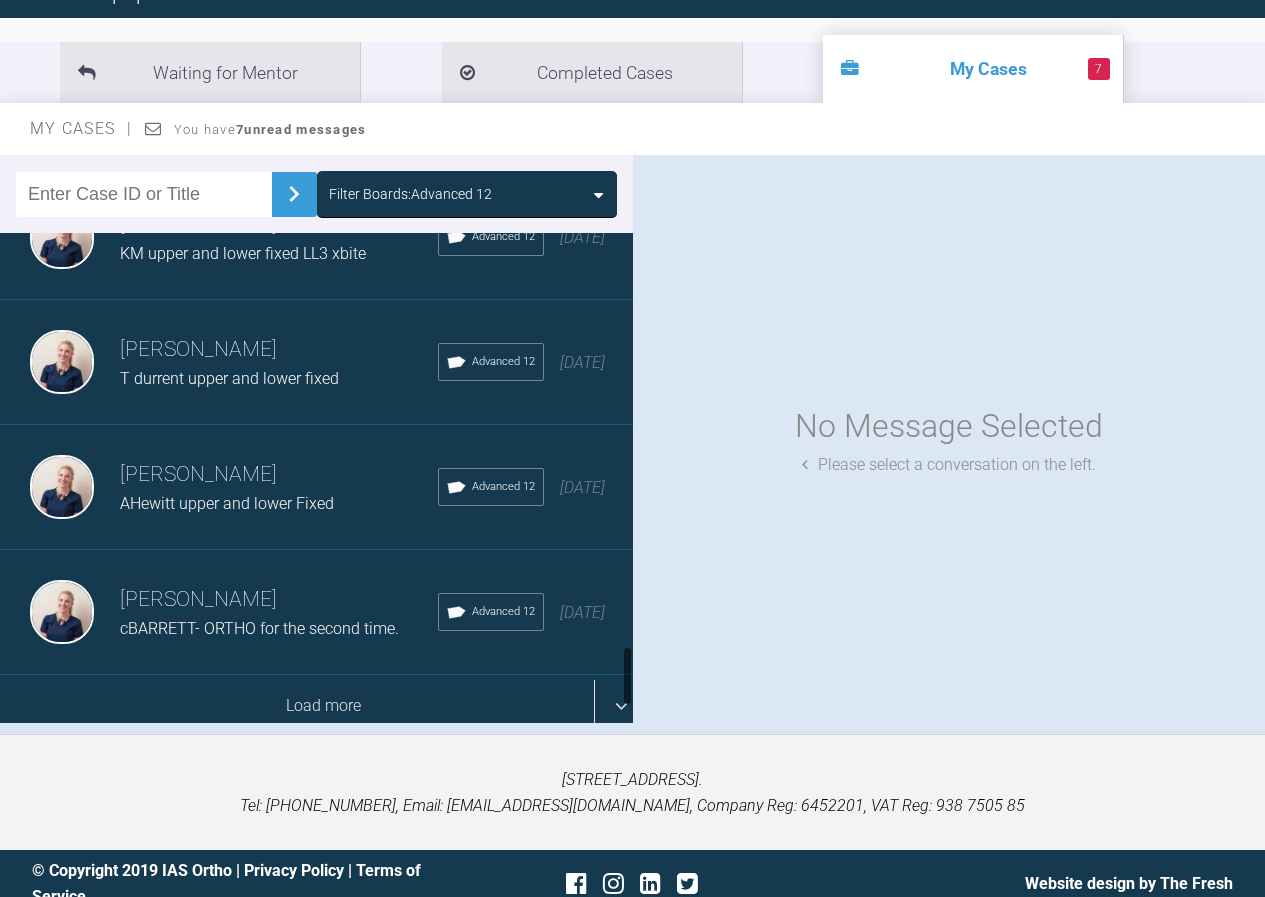 click on "Load more" at bounding box center (324, 706) 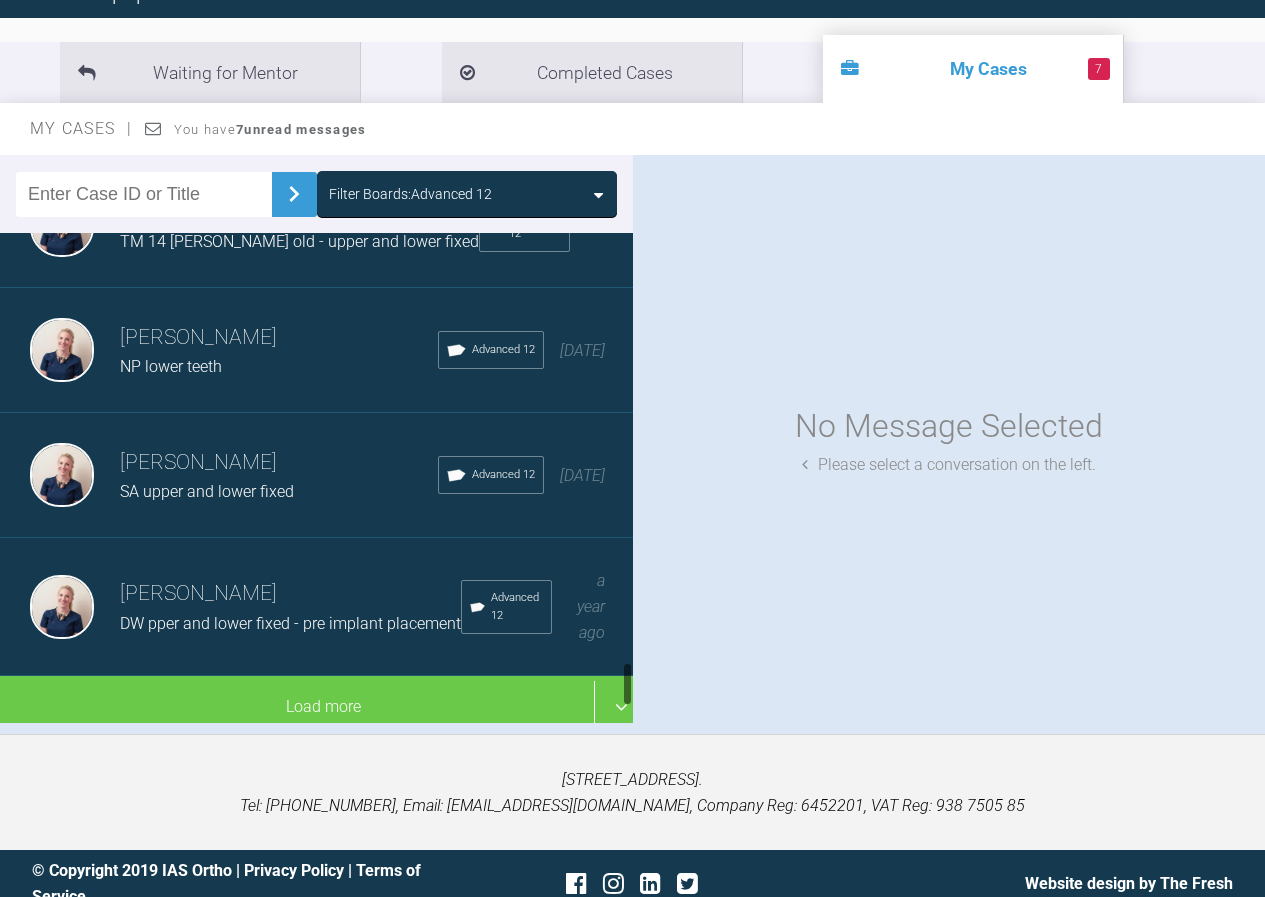 scroll, scrollTop: 4601, scrollLeft: 0, axis: vertical 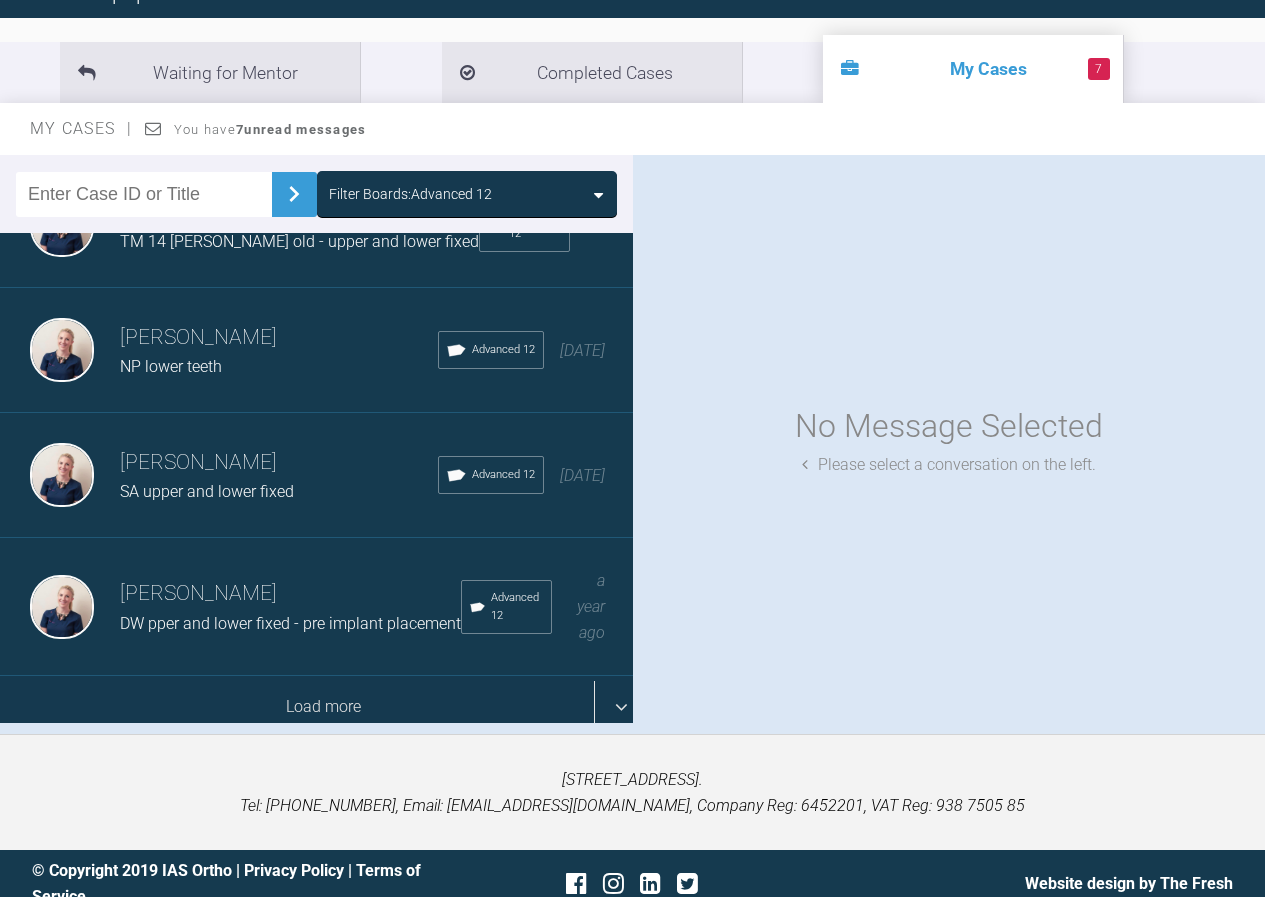 click on "Load more" at bounding box center (324, 707) 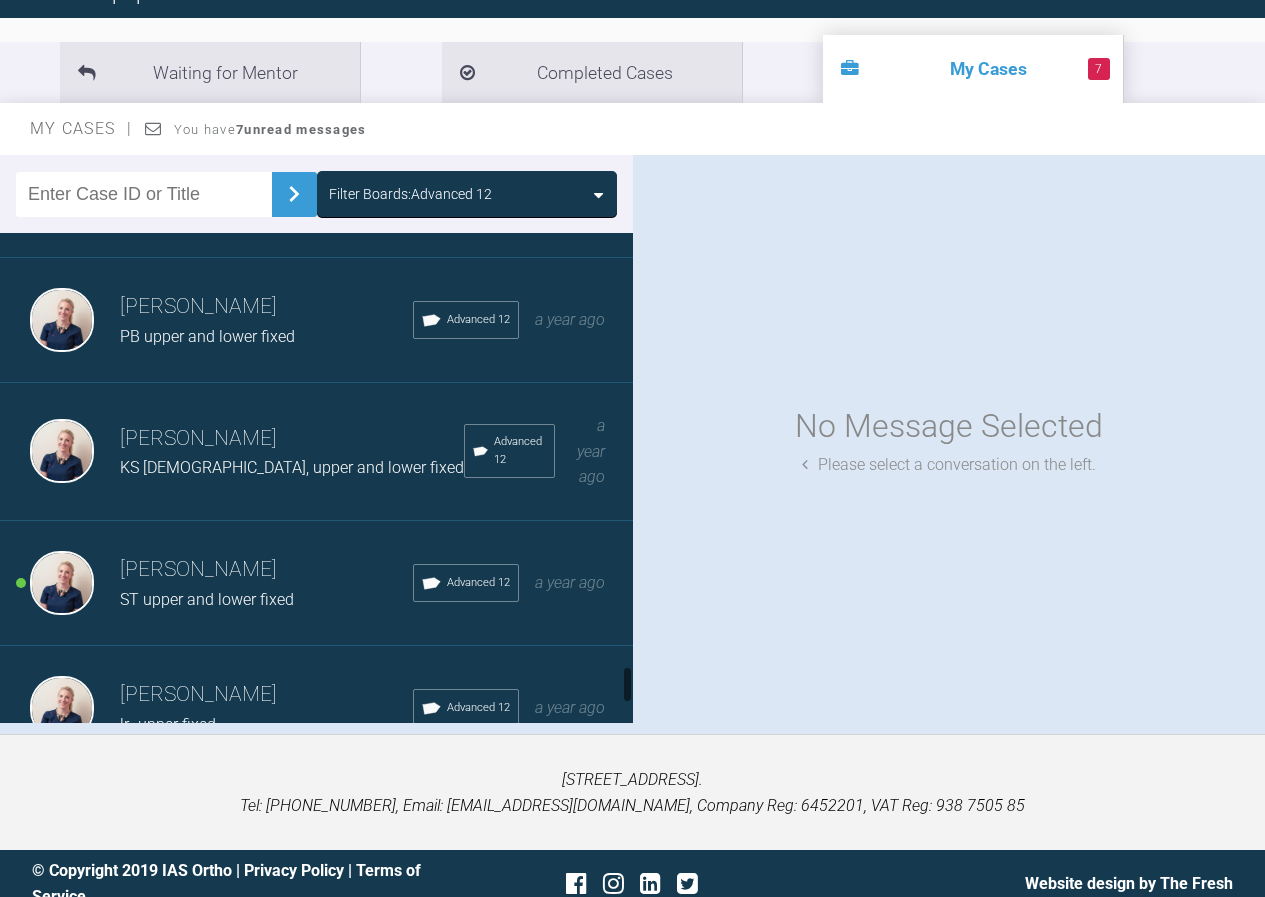 scroll, scrollTop: 5540, scrollLeft: 0, axis: vertical 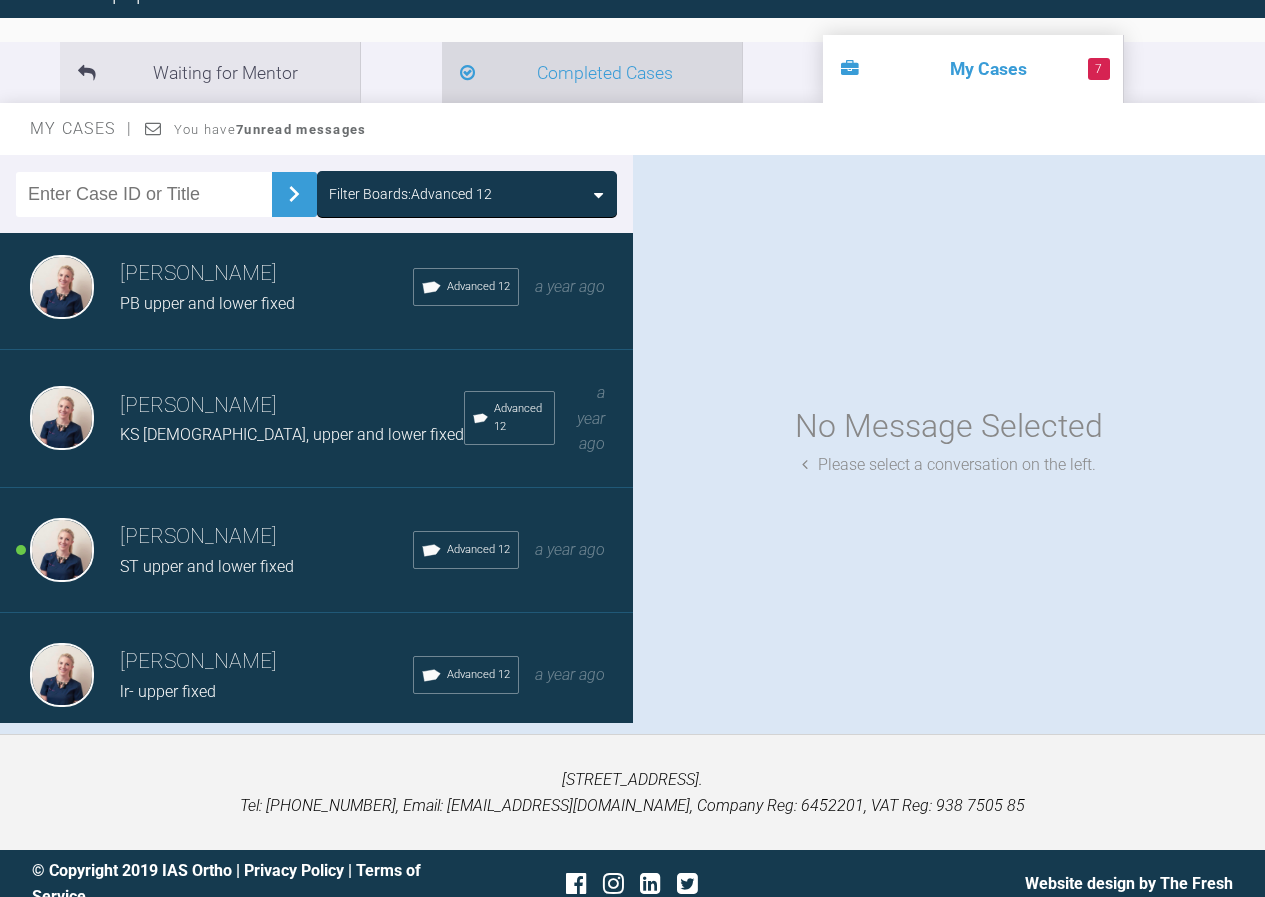 click on "Completed Cases" at bounding box center [592, 72] 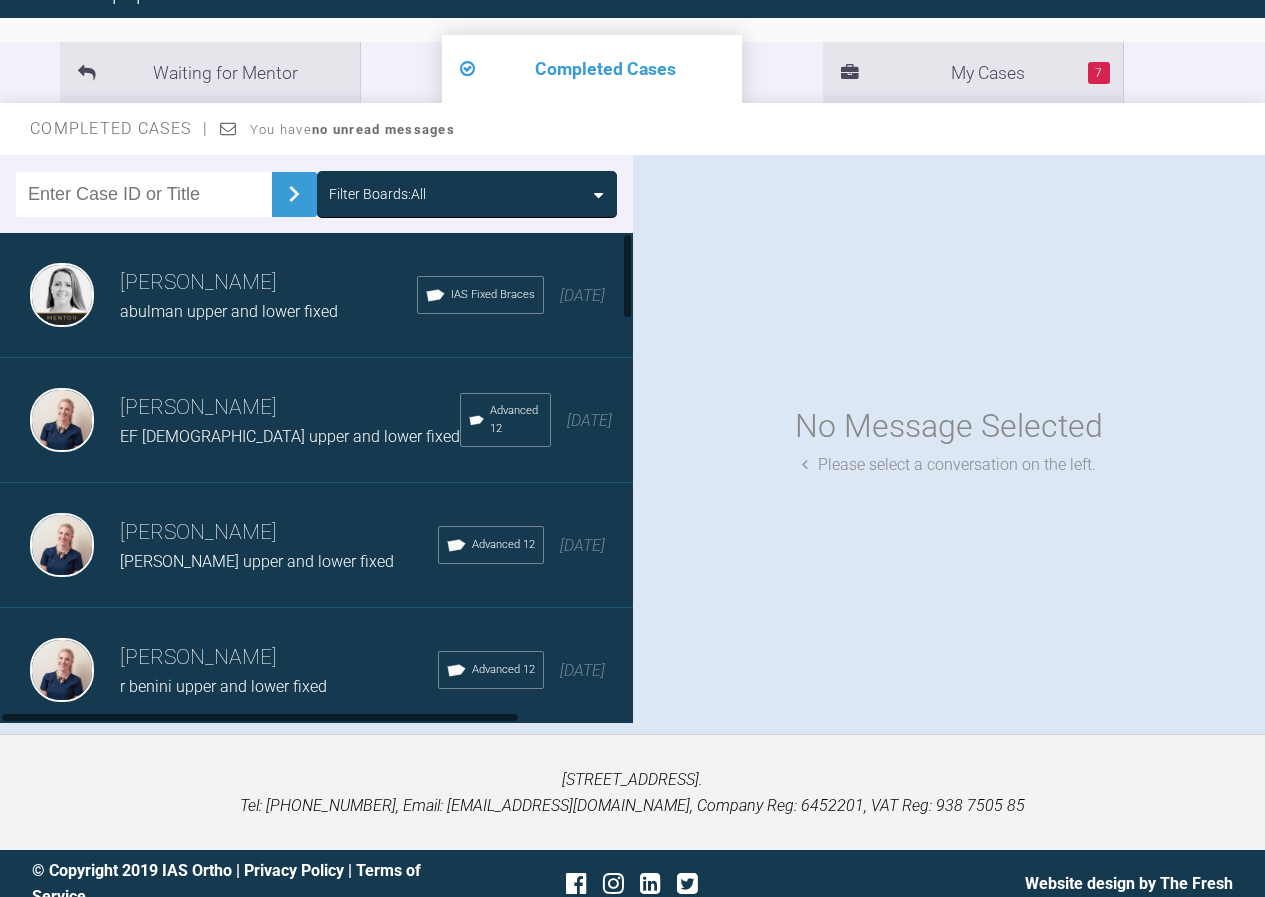 click on "Filter Boards:  All" at bounding box center [467, 194] 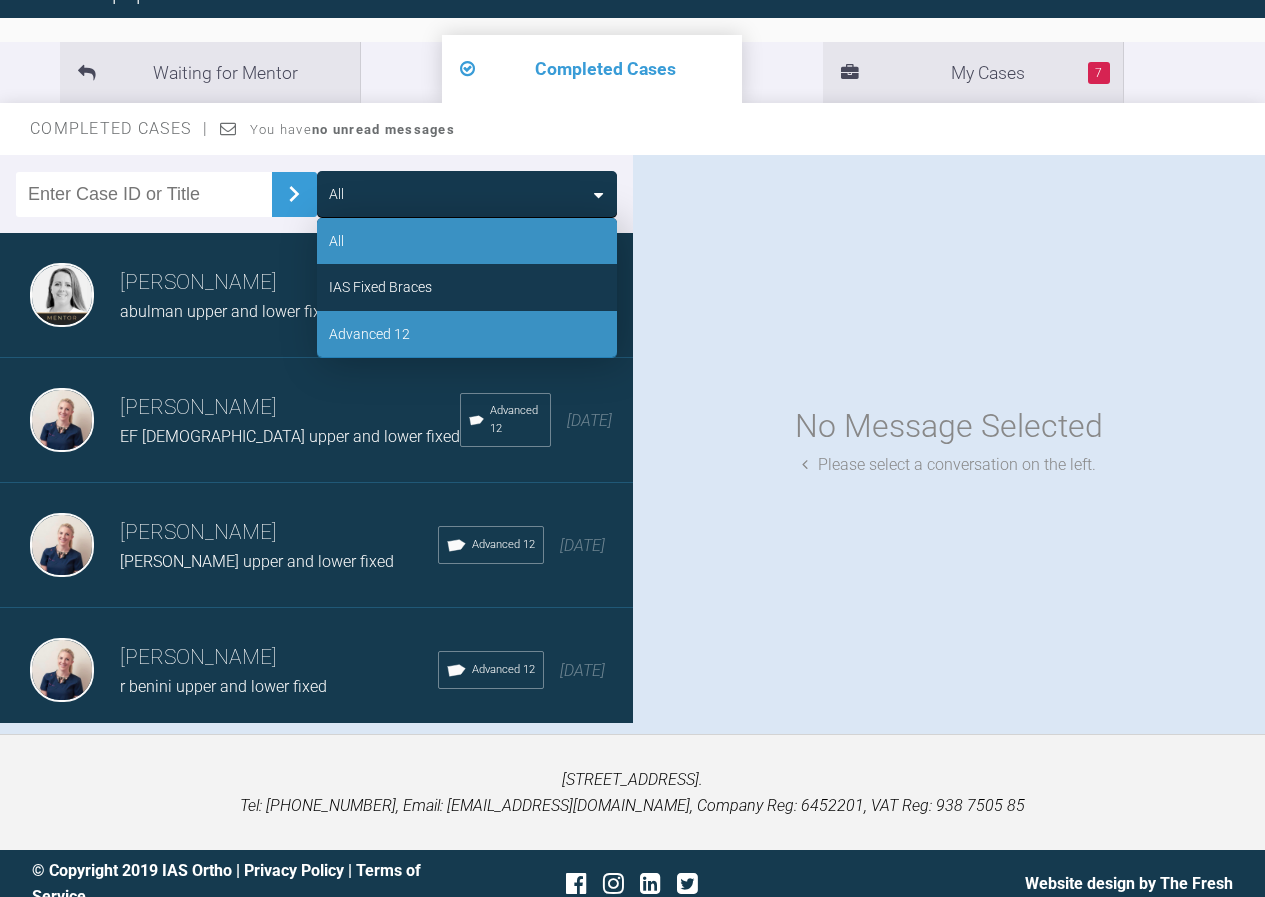 click on "Advanced 12" at bounding box center [467, 334] 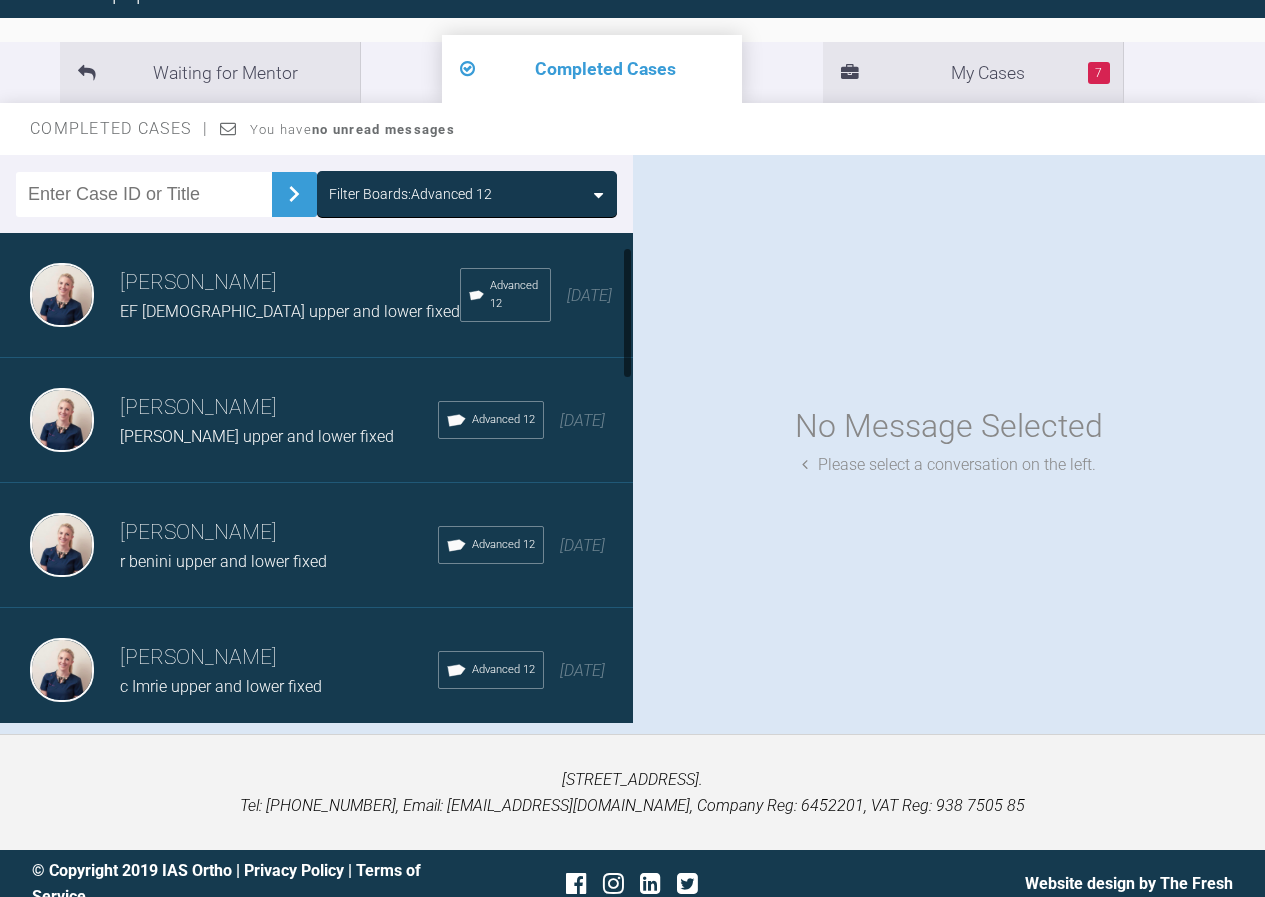 scroll, scrollTop: 100, scrollLeft: 0, axis: vertical 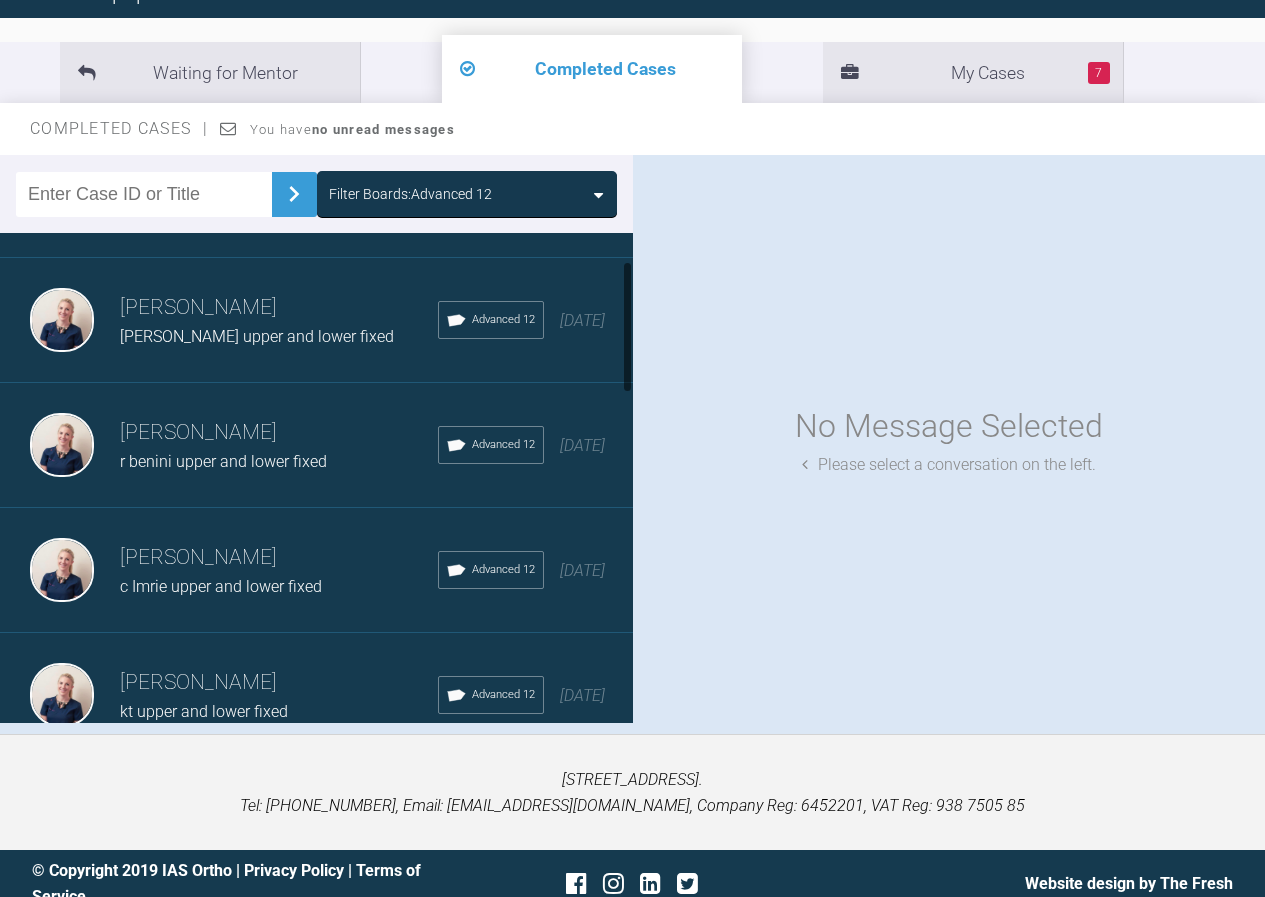 click on "[PERSON_NAME]" at bounding box center (279, 433) 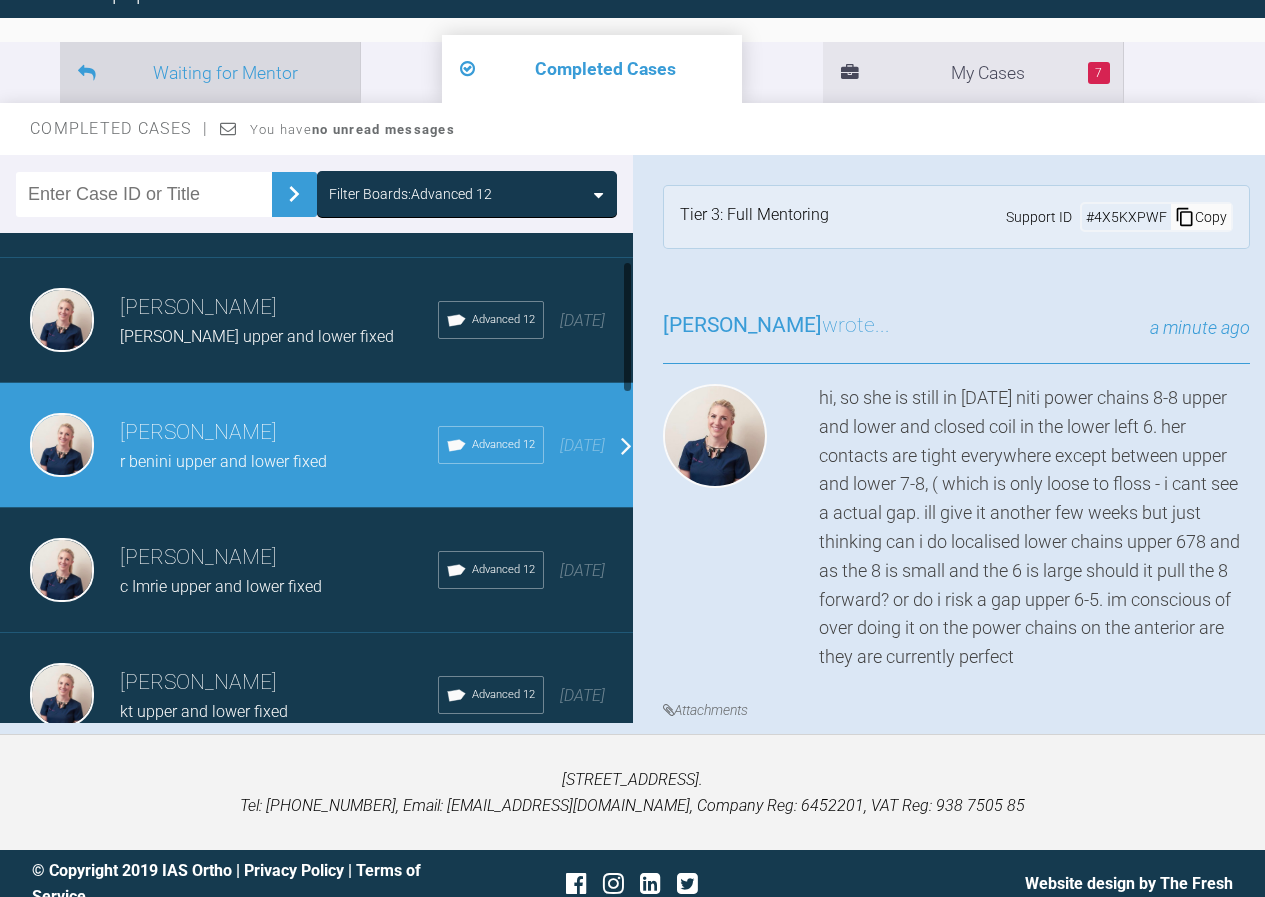 click on "Waiting for Mentor" at bounding box center [210, 72] 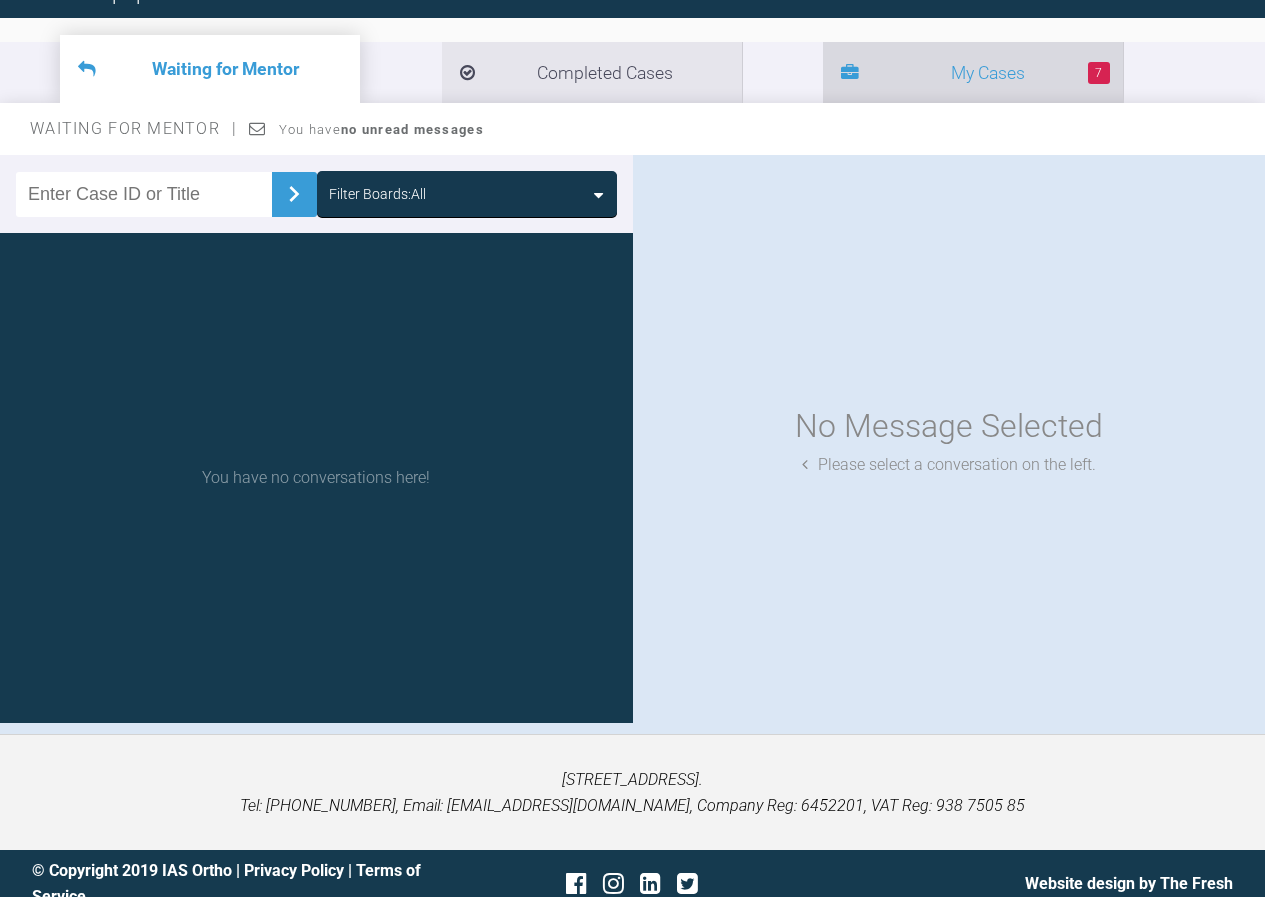 click at bounding box center [850, 74] 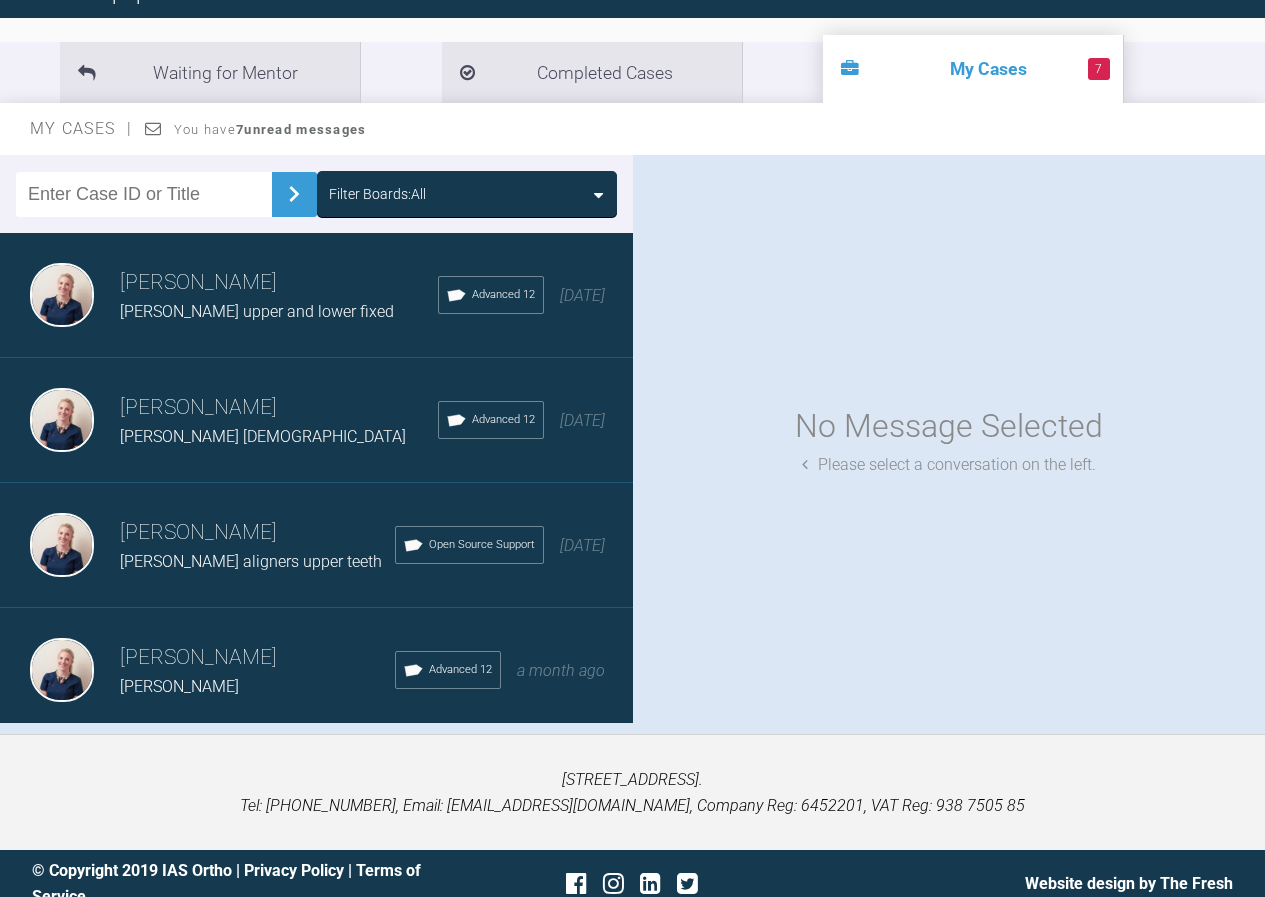 click on "Filter Boards:  All" at bounding box center (467, 194) 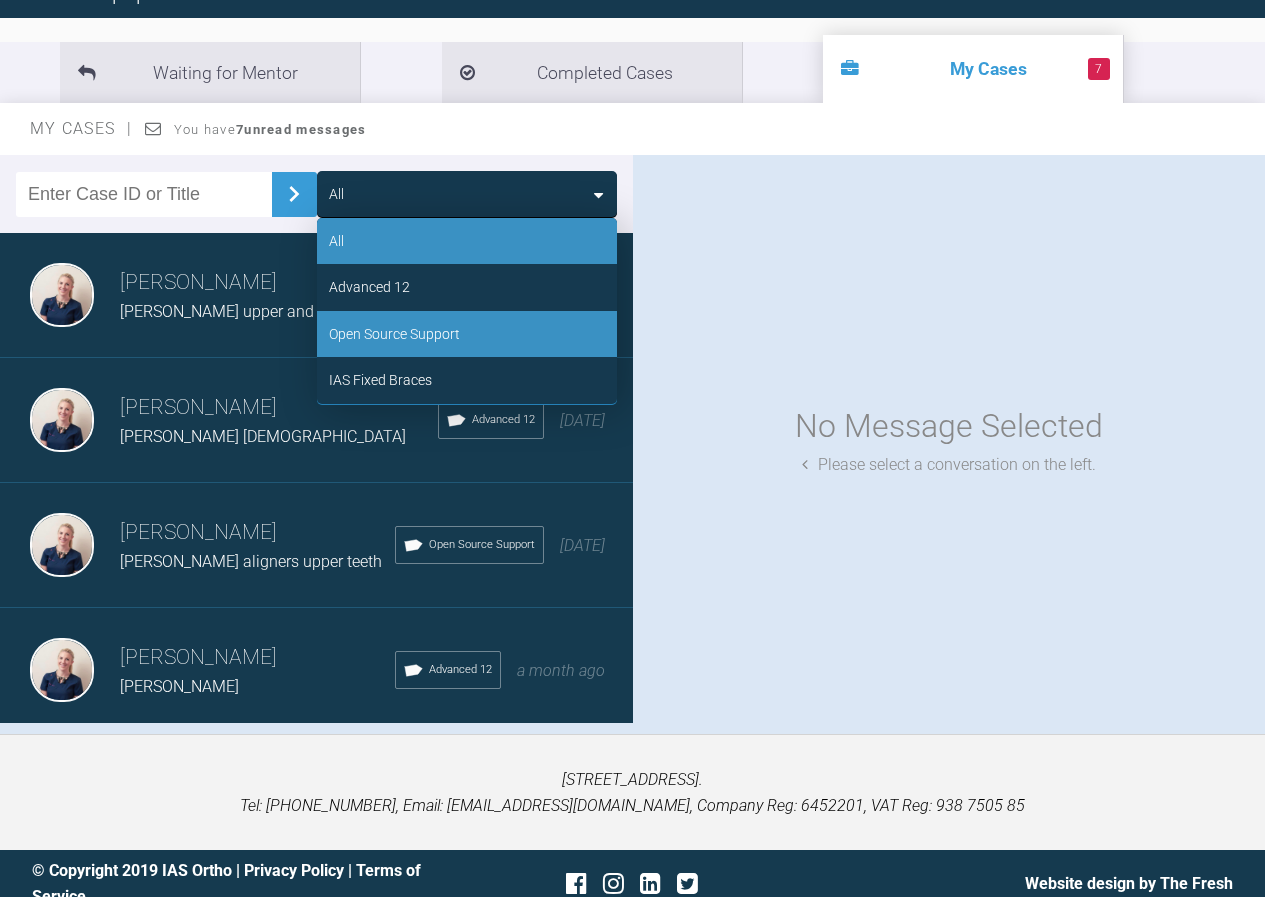 click on "Open Source Support" at bounding box center (394, 334) 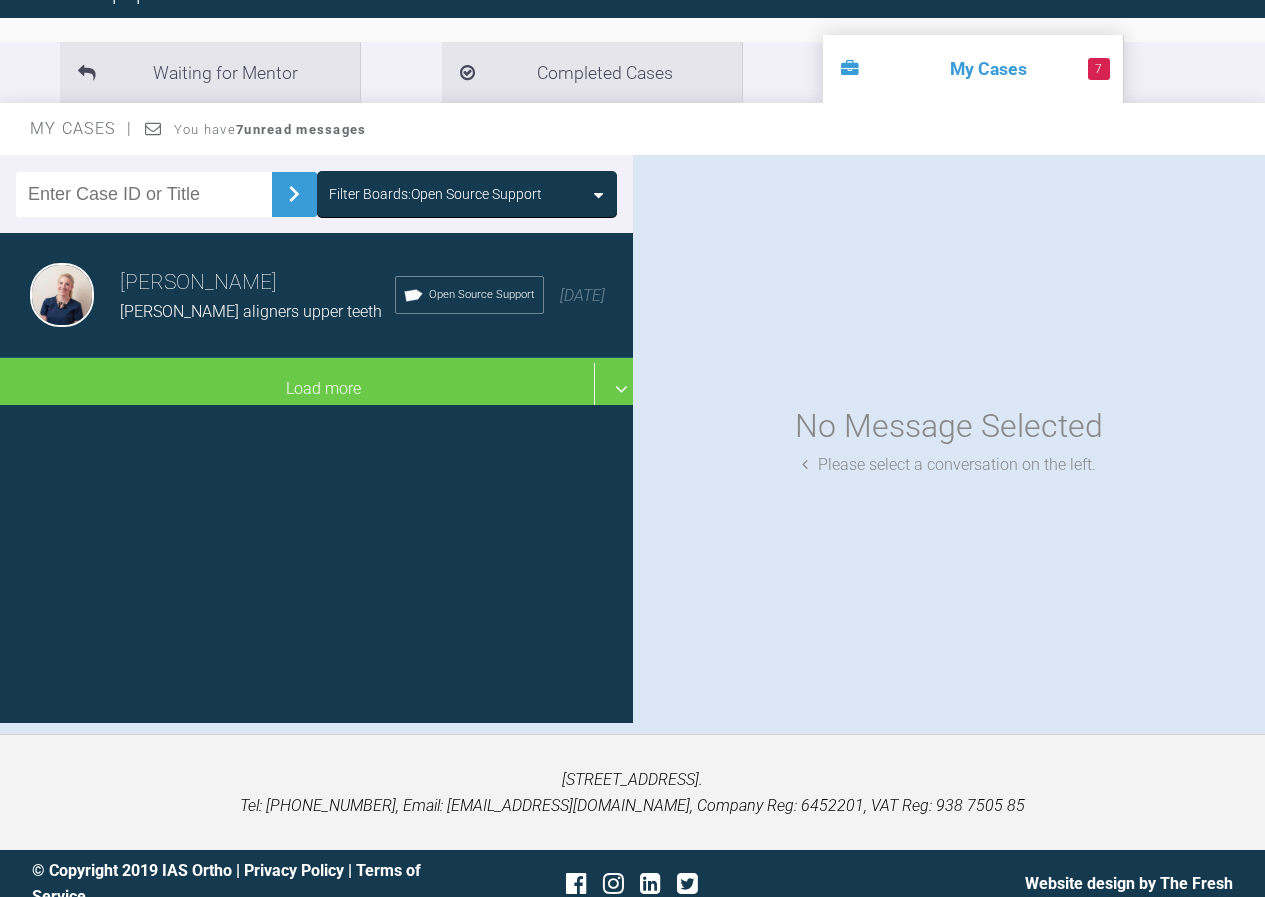 click on "Filter Boards:  Open Source Support" at bounding box center [435, 194] 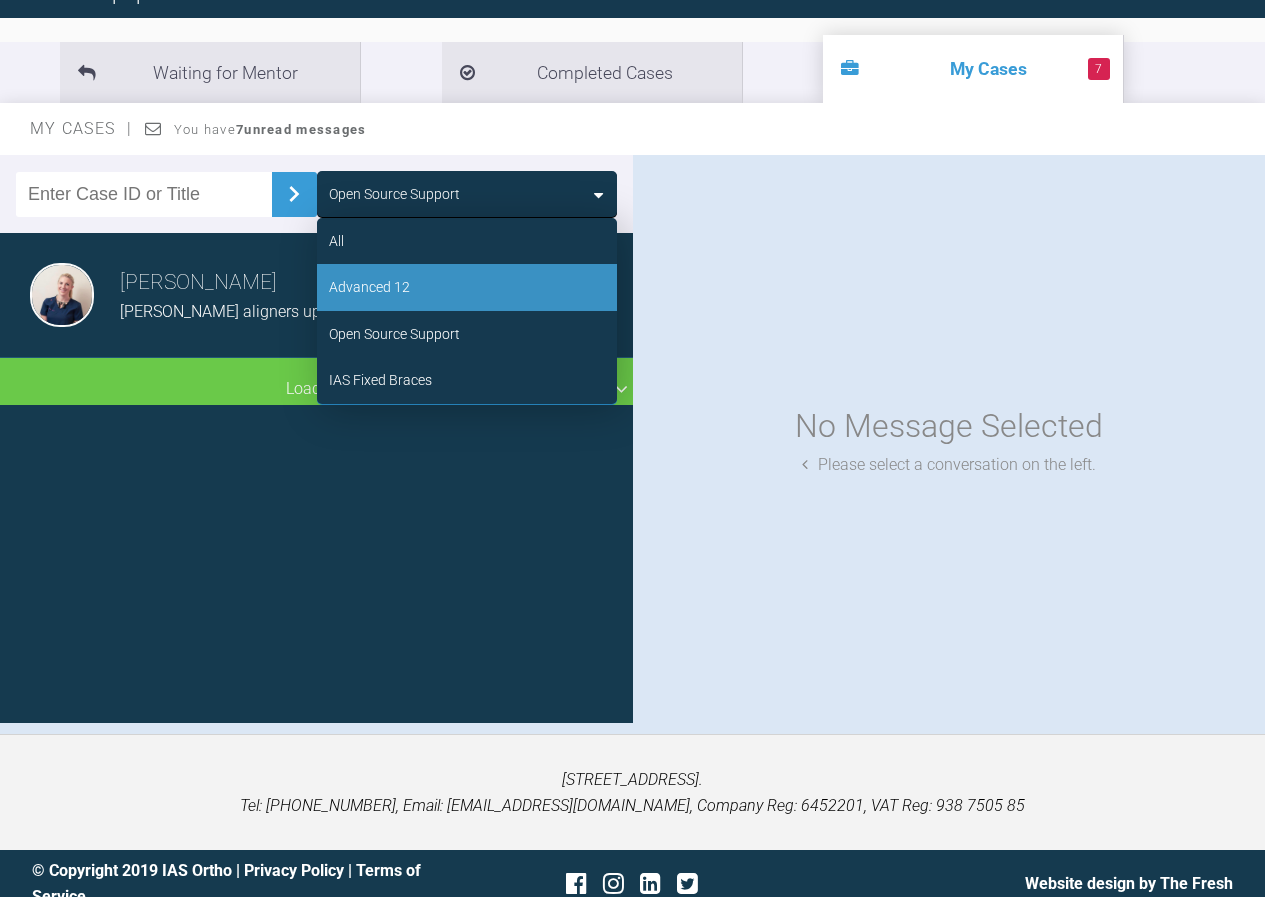 click on "Advanced 12" at bounding box center (467, 287) 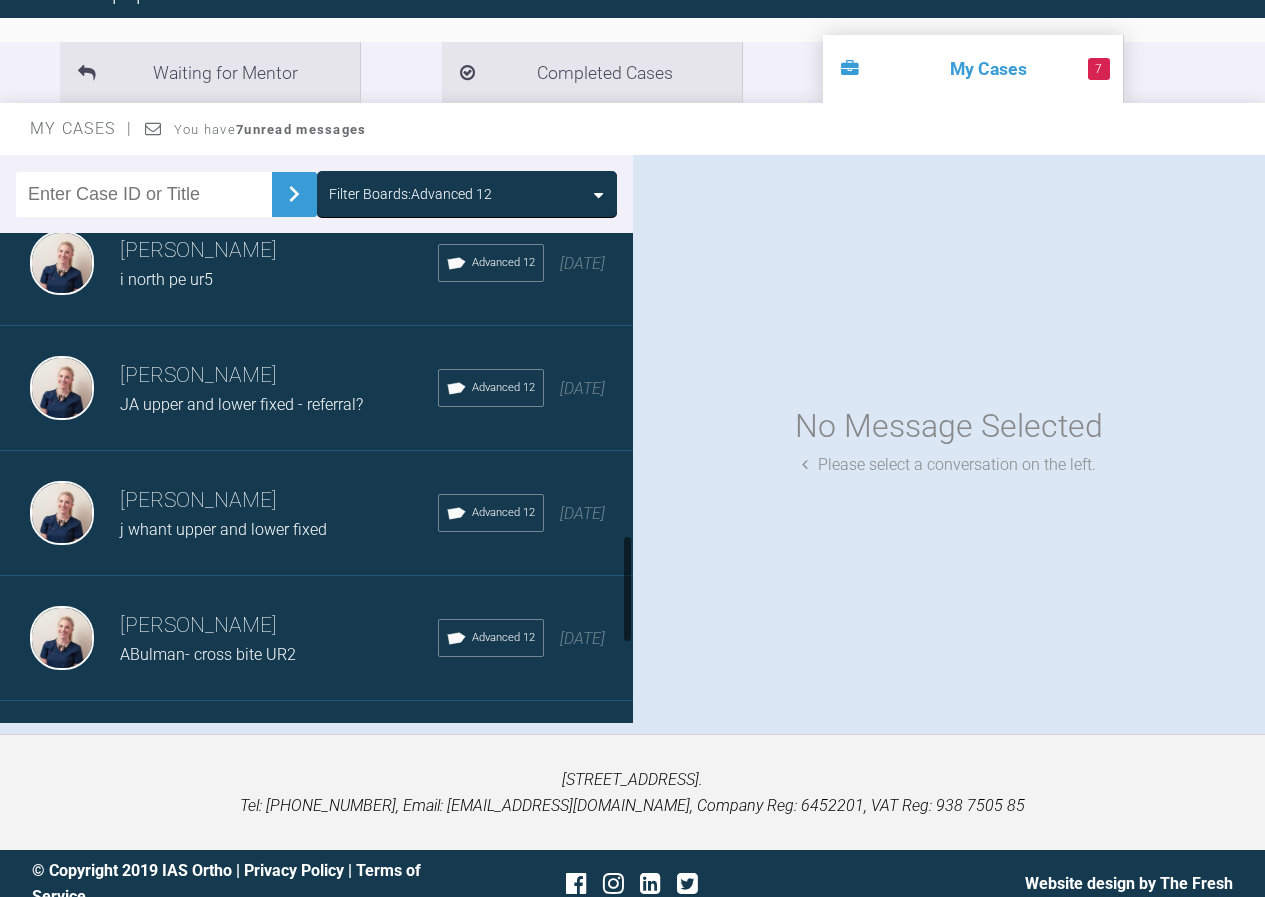 scroll, scrollTop: 1589, scrollLeft: 0, axis: vertical 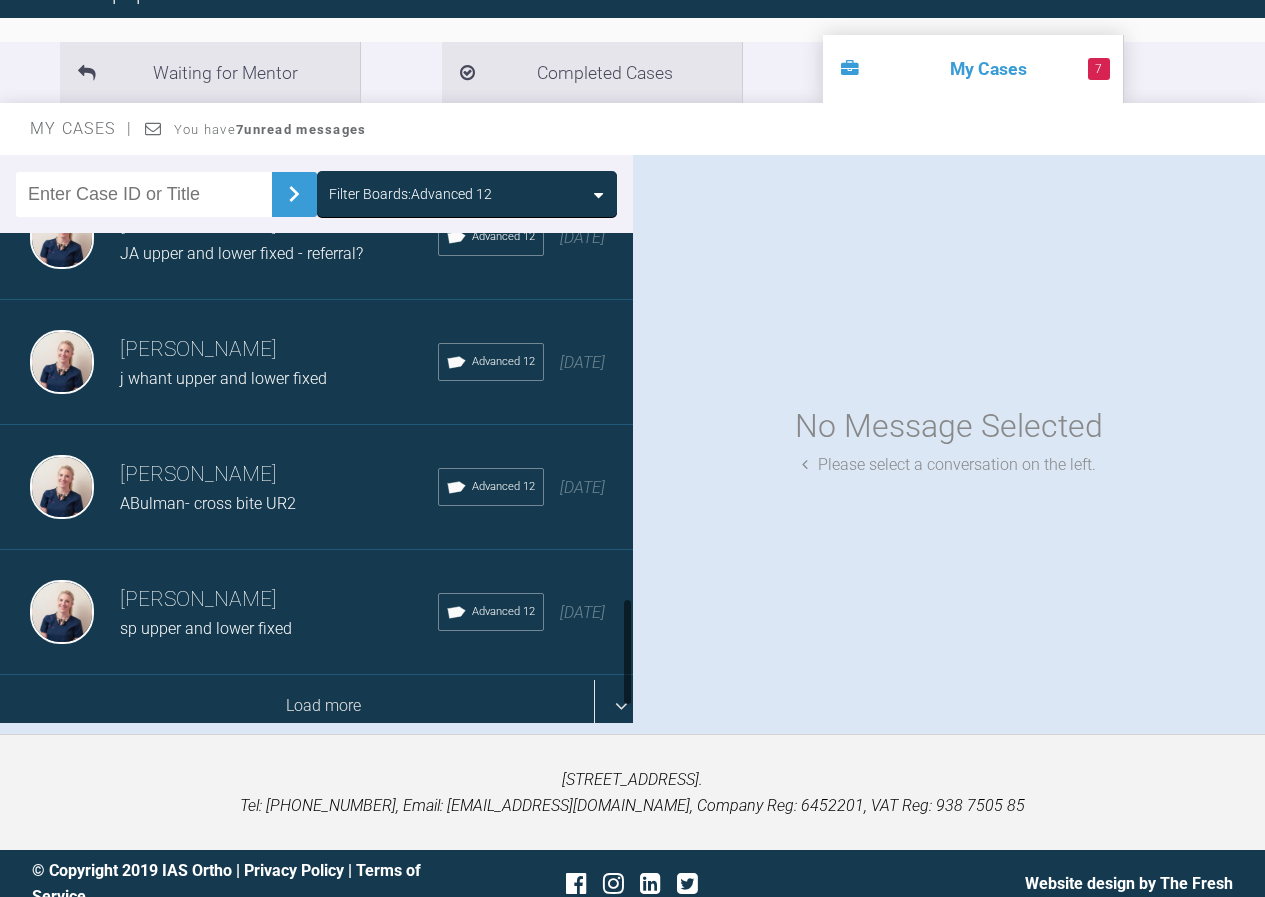 click on "Load more" at bounding box center [324, 706] 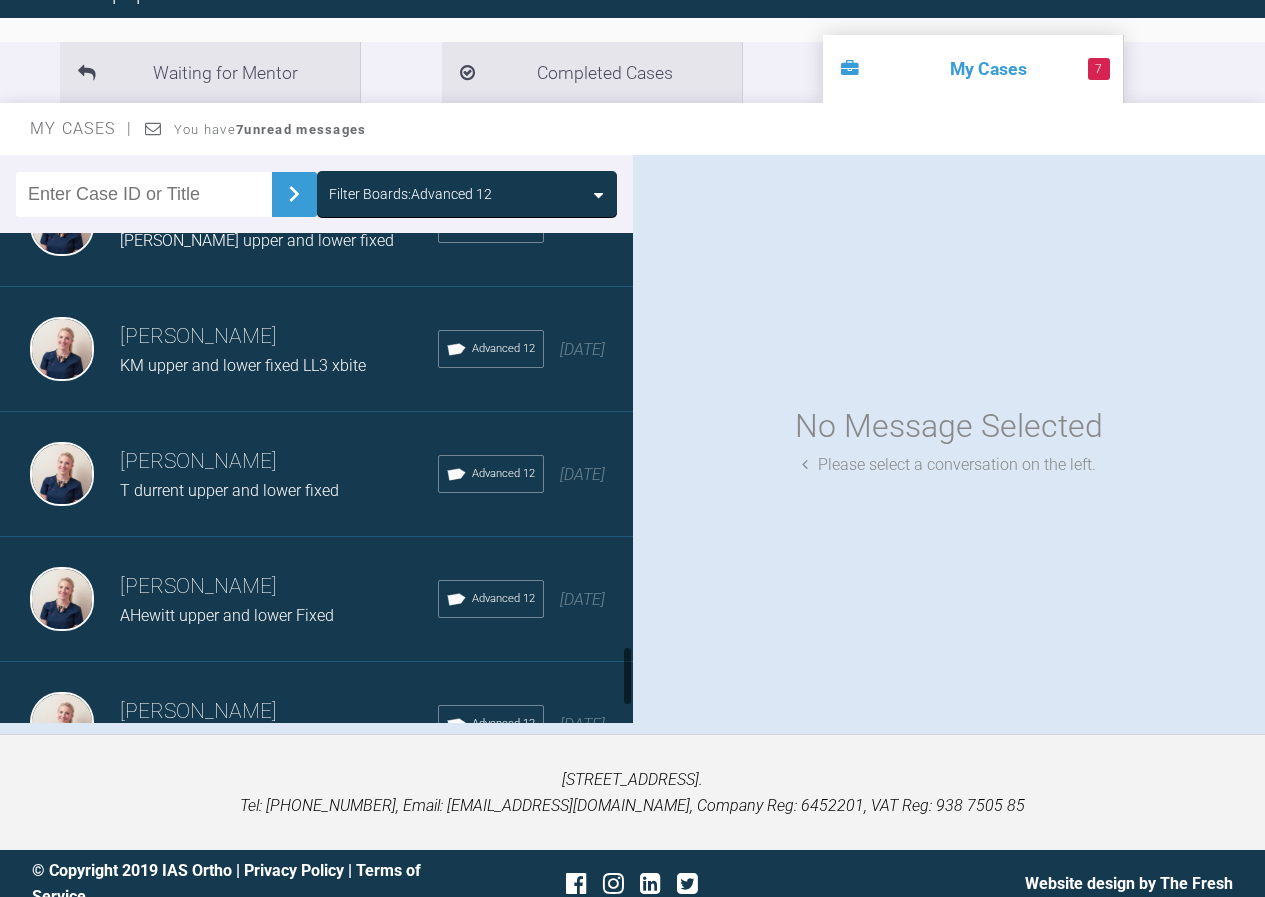 scroll, scrollTop: 3214, scrollLeft: 0, axis: vertical 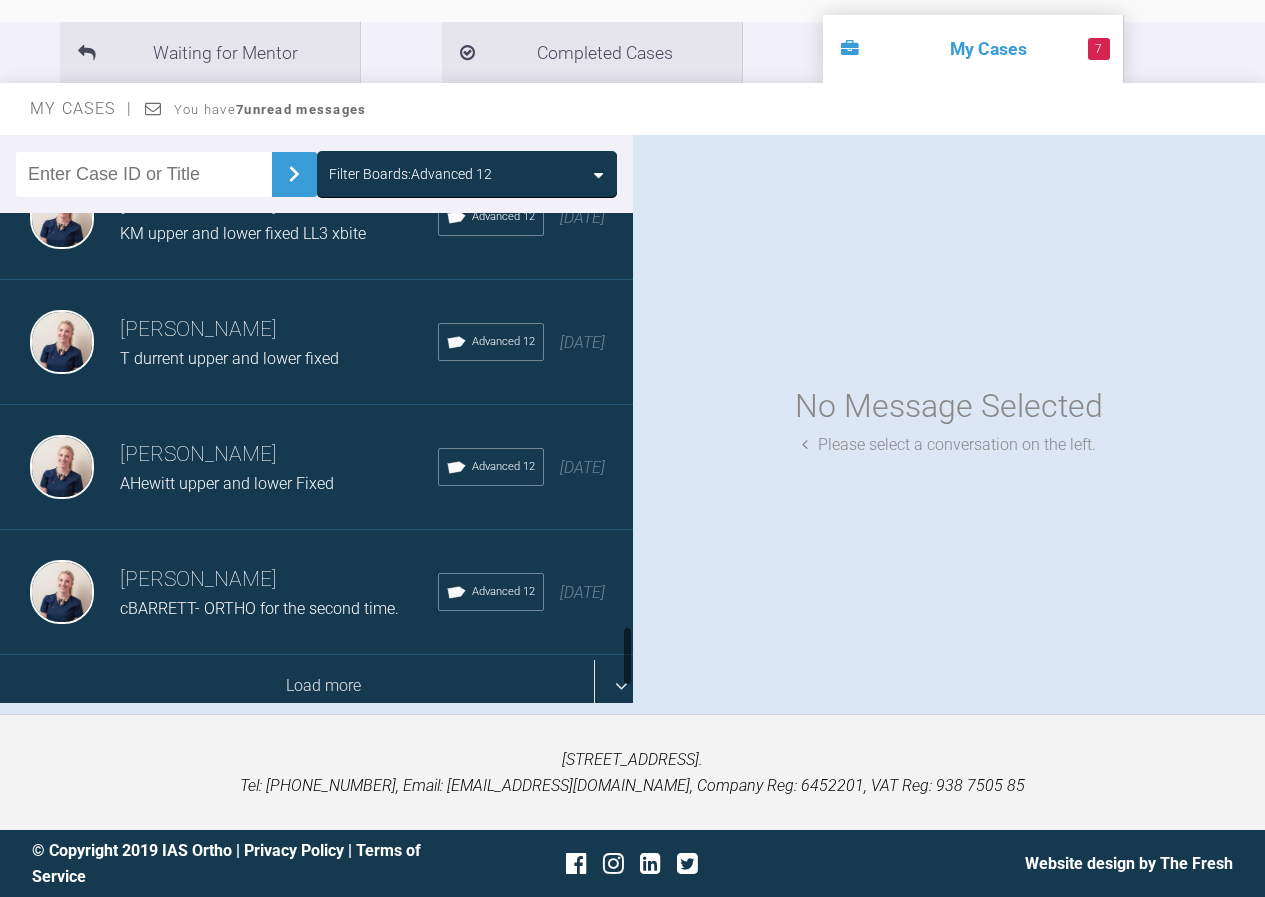 click on "Load more" at bounding box center [324, 686] 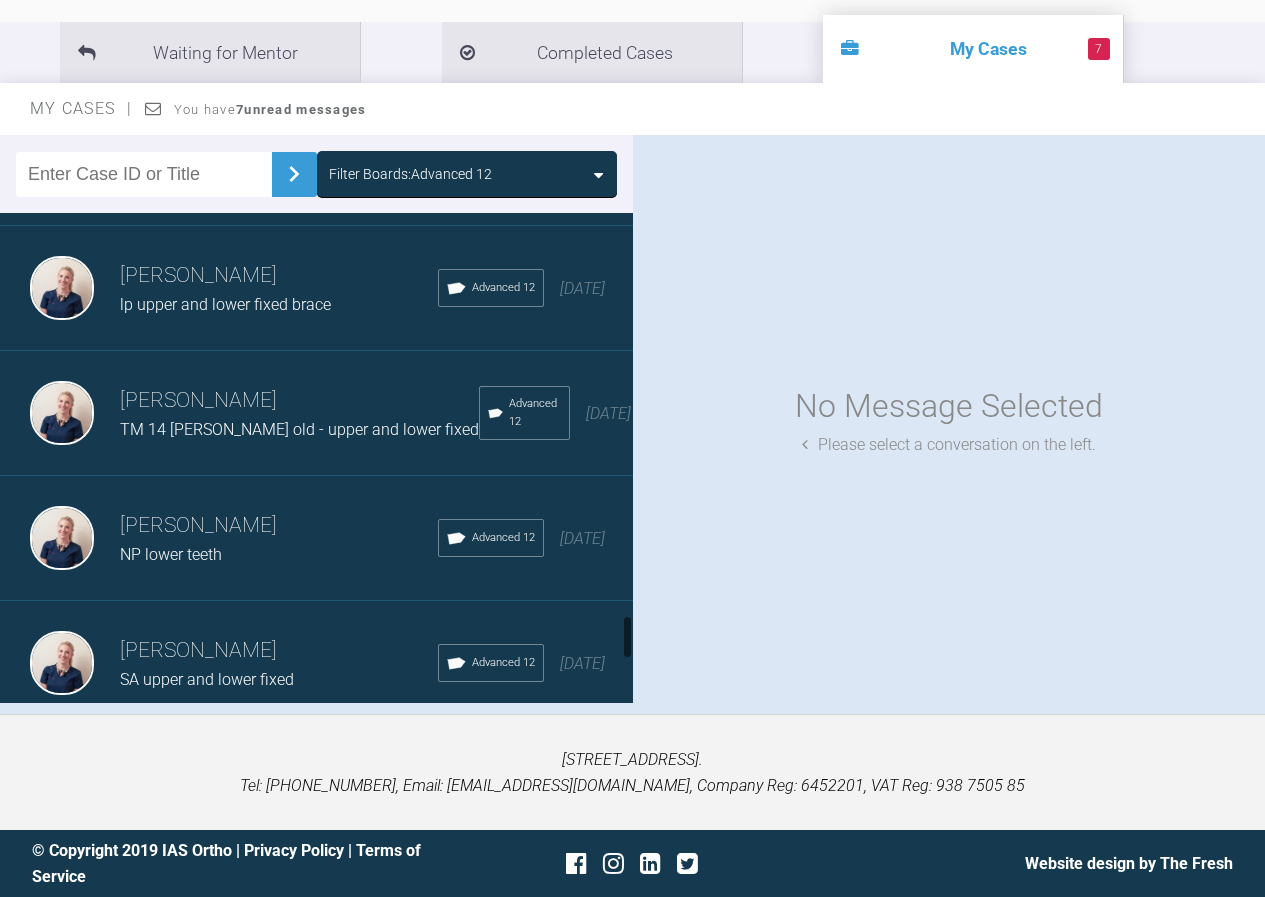 scroll, scrollTop: 4601, scrollLeft: 0, axis: vertical 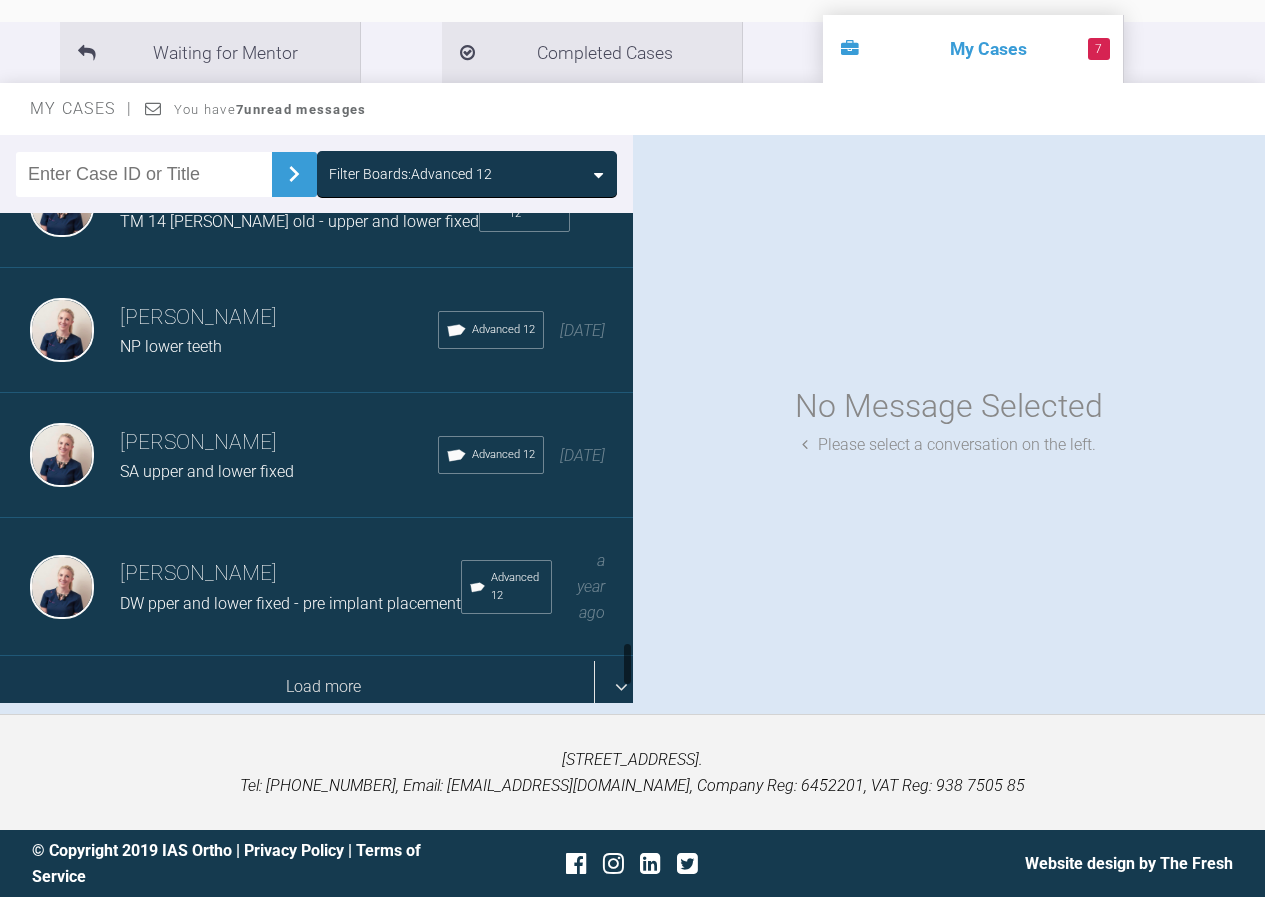 click on "Load more" at bounding box center (324, 687) 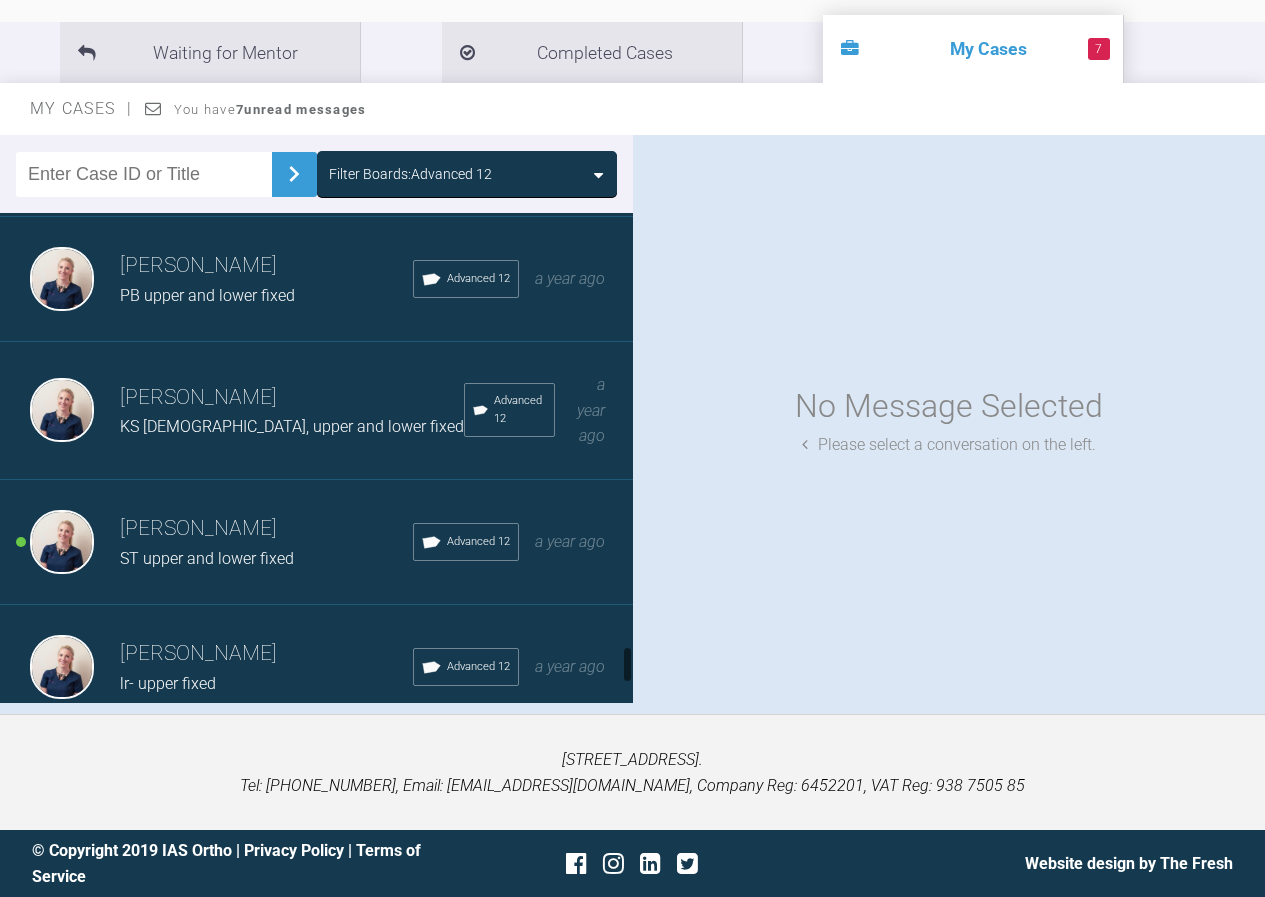 scroll, scrollTop: 5540, scrollLeft: 0, axis: vertical 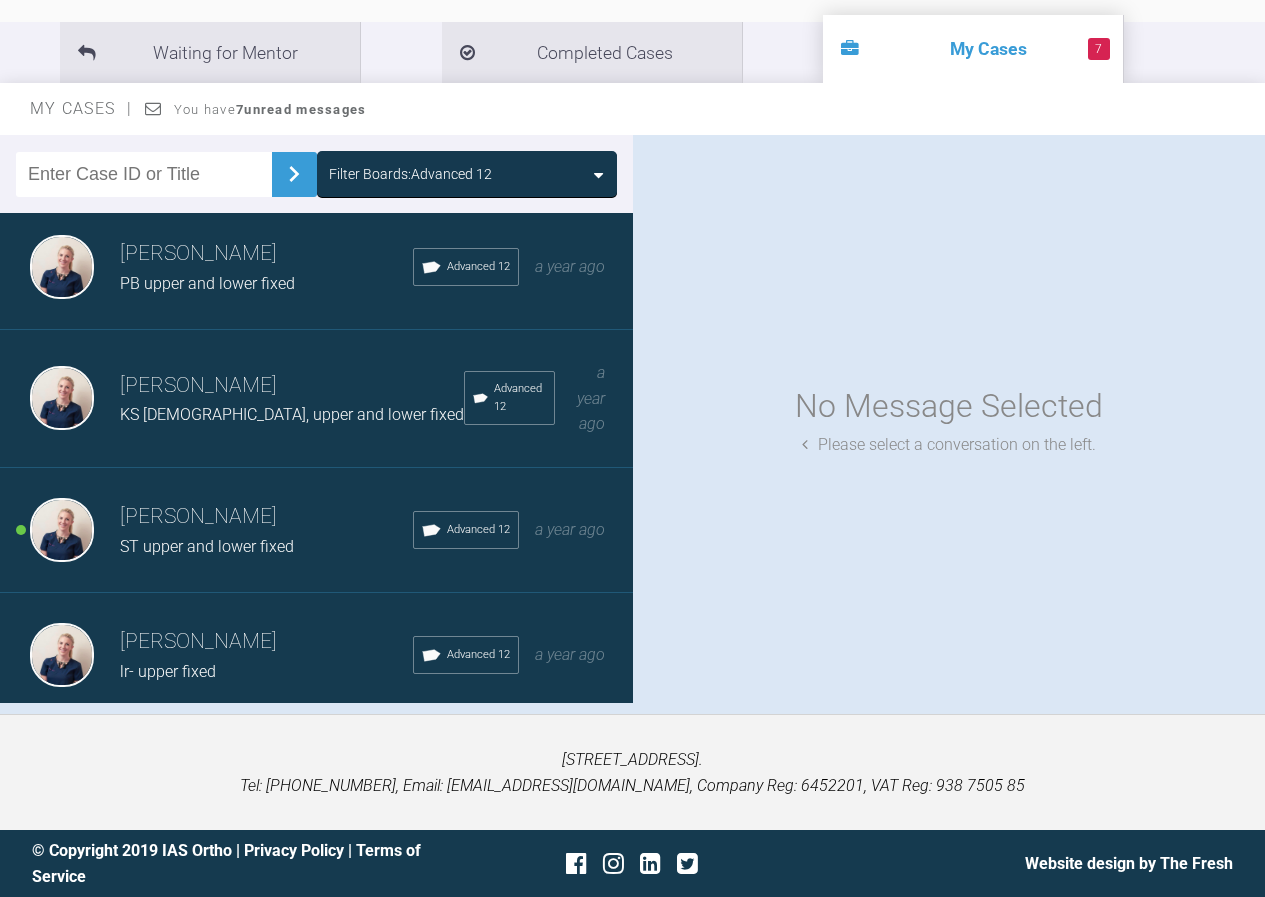 click on "[PERSON_NAME]" at bounding box center (266, 642) 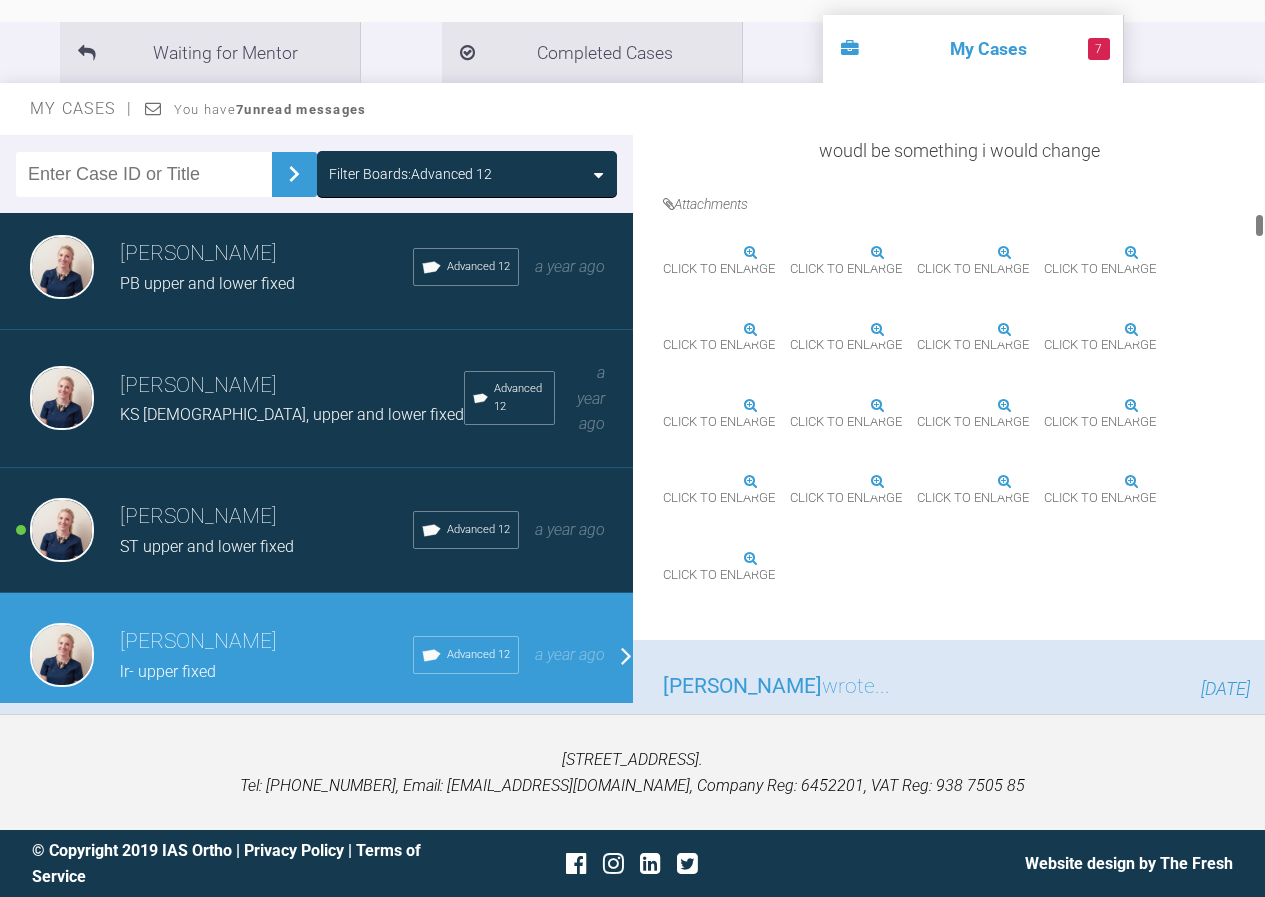 scroll, scrollTop: 1700, scrollLeft: 0, axis: vertical 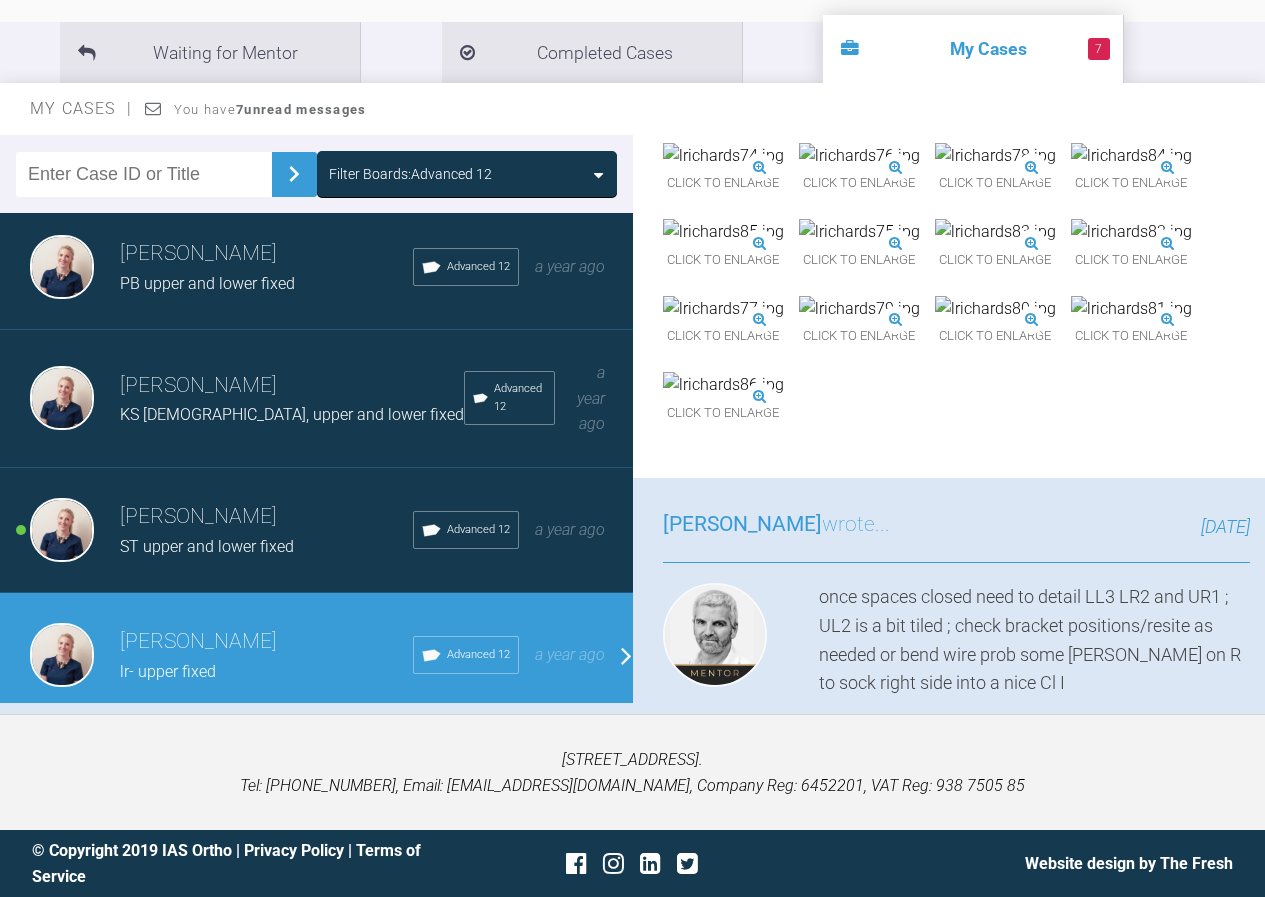 click on "KS [DEMOGRAPHIC_DATA], upper and lower fixed" at bounding box center (292, 414) 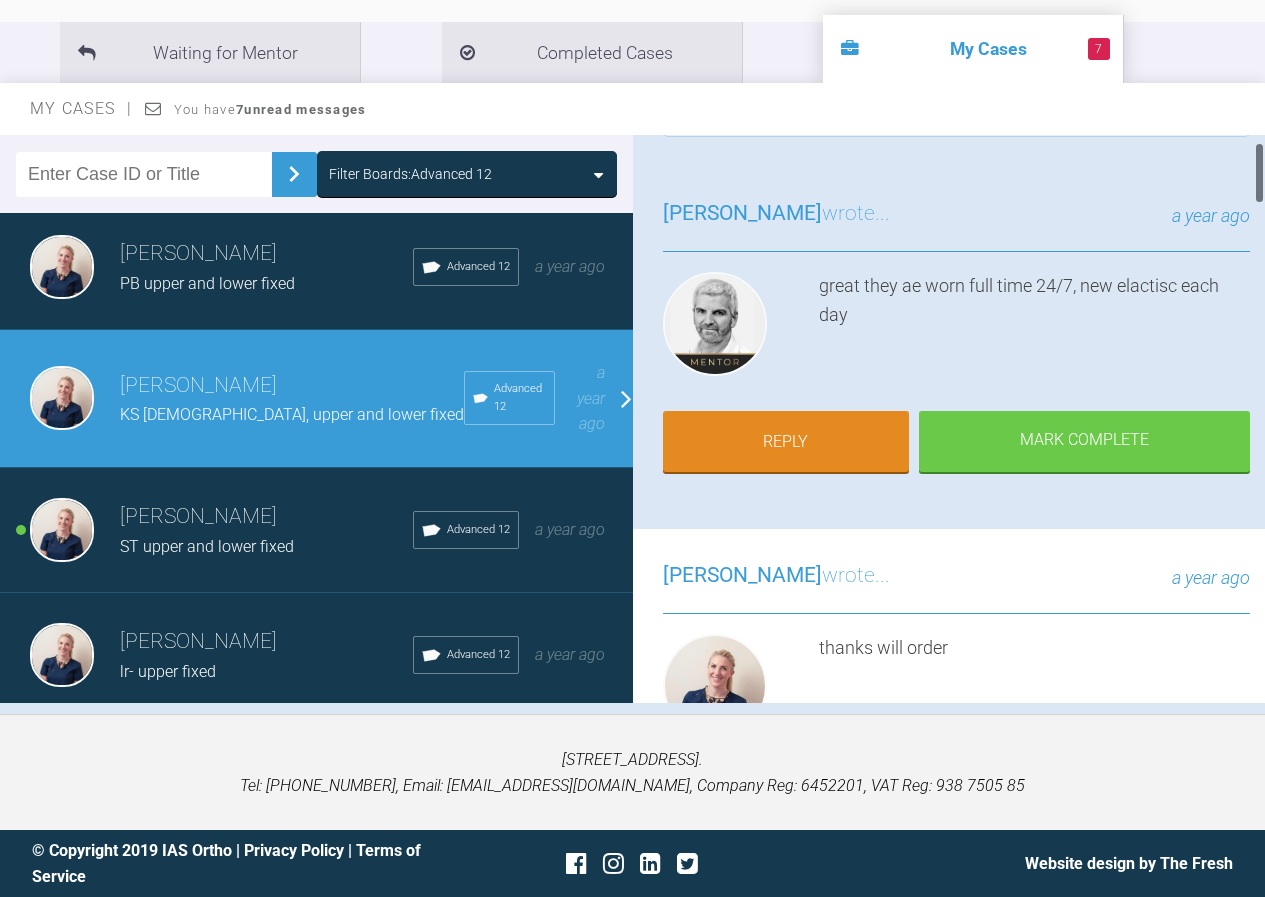 scroll, scrollTop: 0, scrollLeft: 0, axis: both 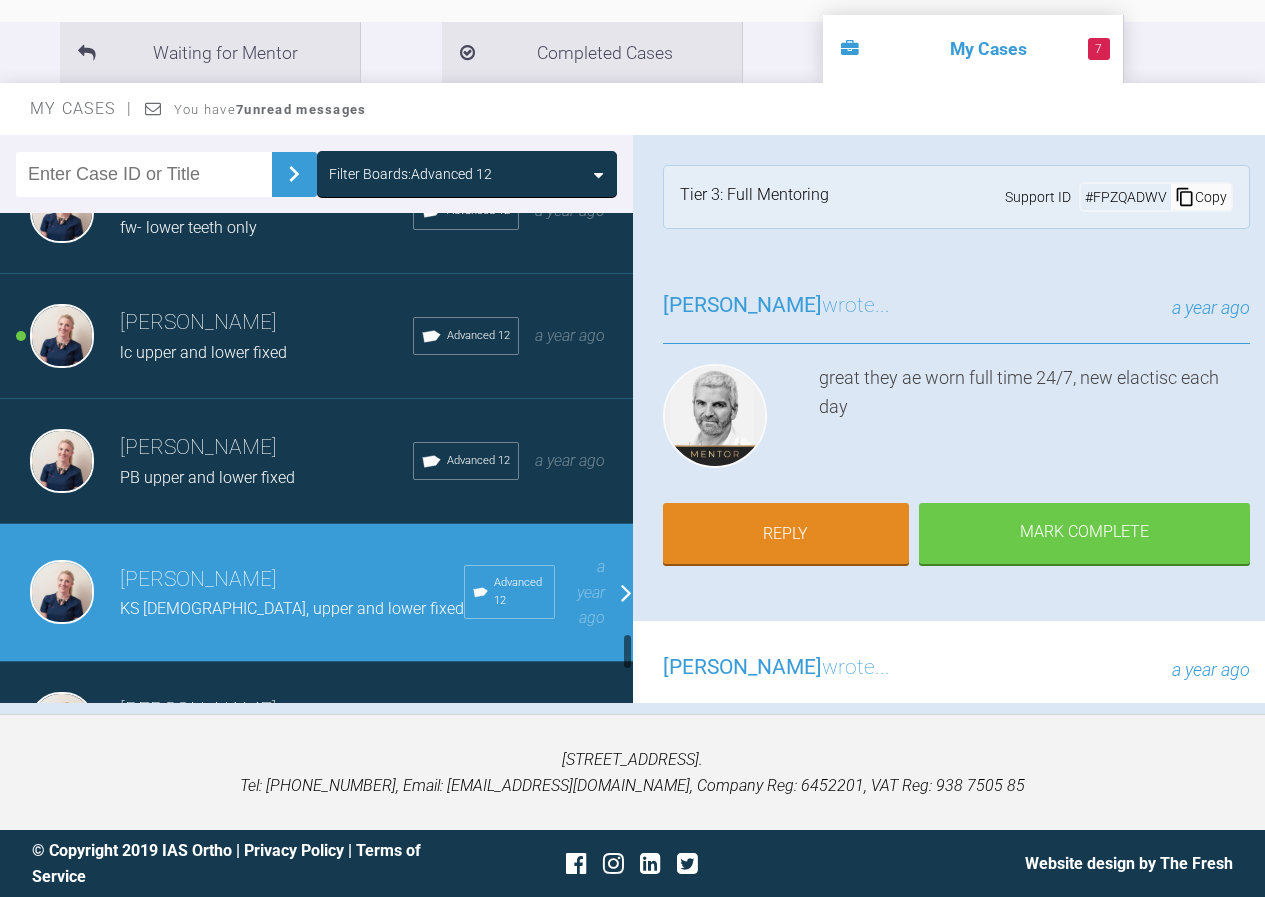 click on "[PERSON_NAME]" at bounding box center [266, 448] 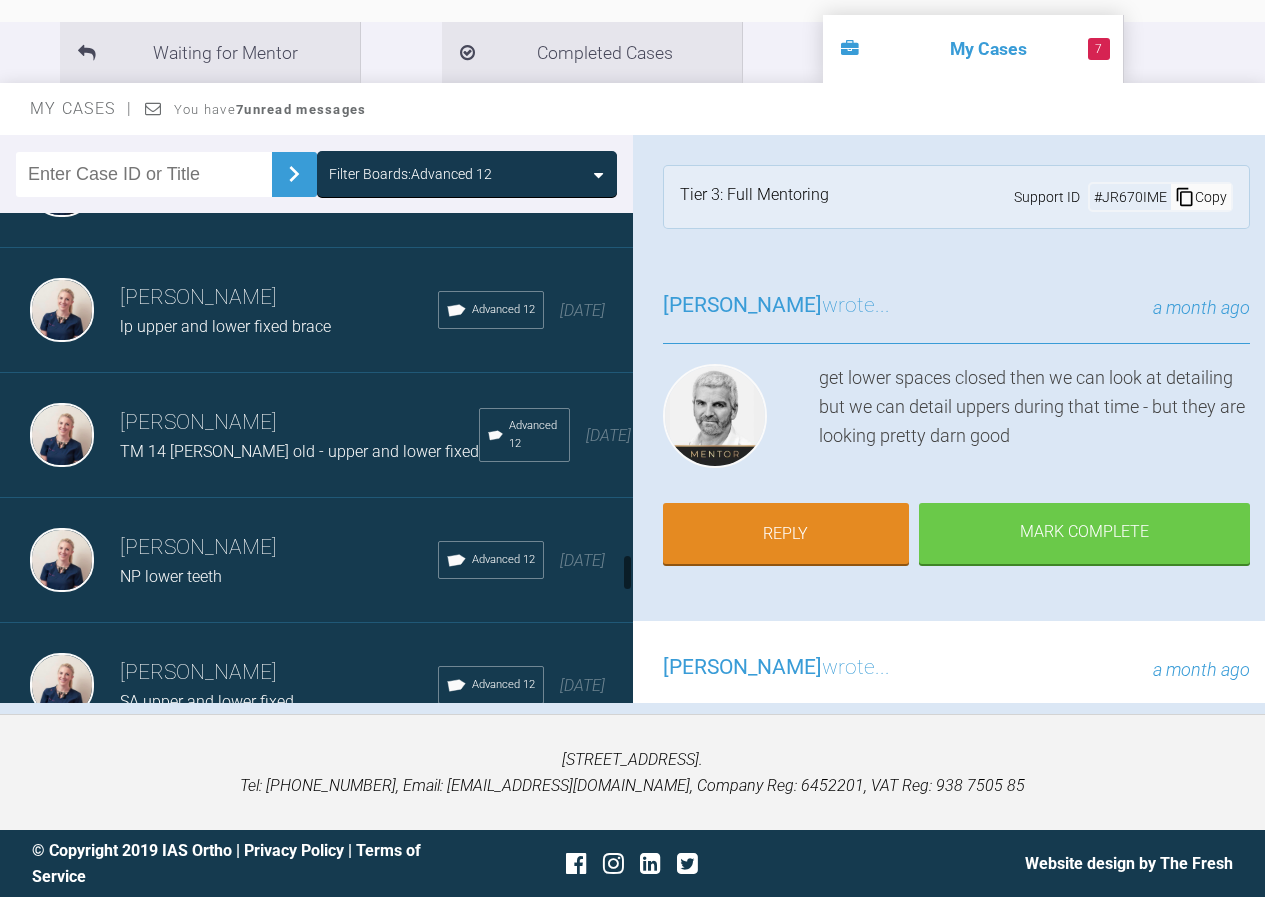 scroll, scrollTop: 4240, scrollLeft: 0, axis: vertical 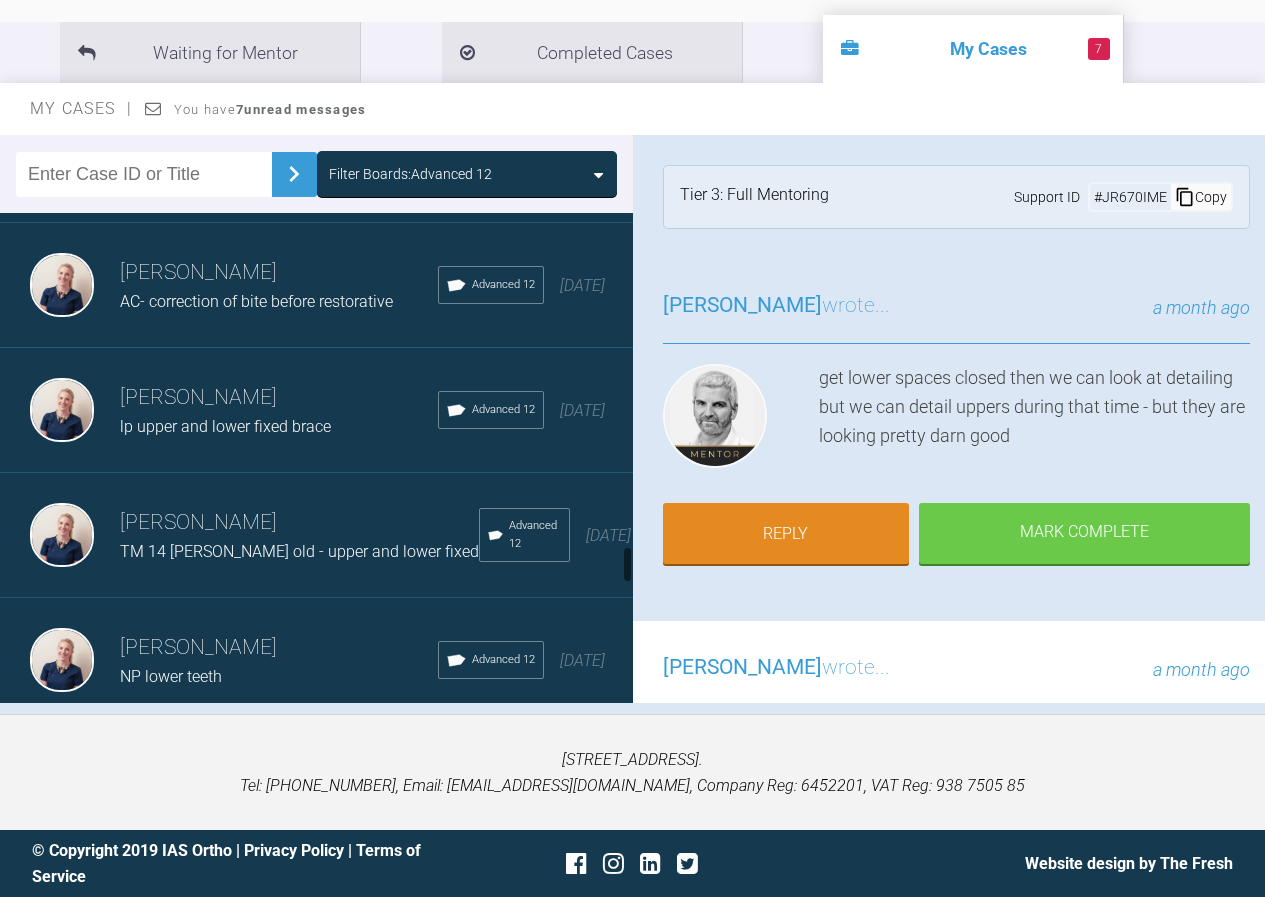 click on "lp upper and lower fixed brace" at bounding box center (279, 427) 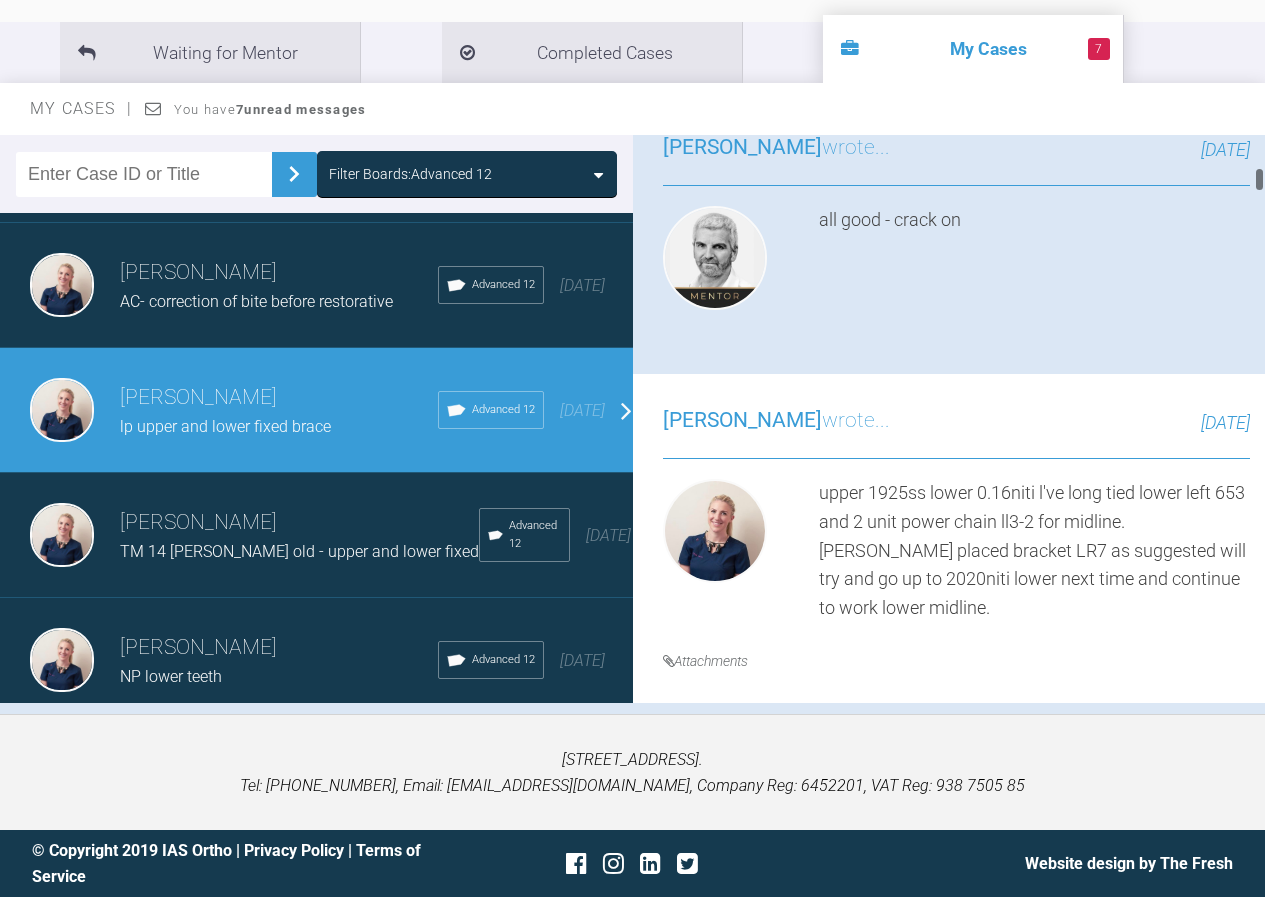 scroll, scrollTop: 1200, scrollLeft: 0, axis: vertical 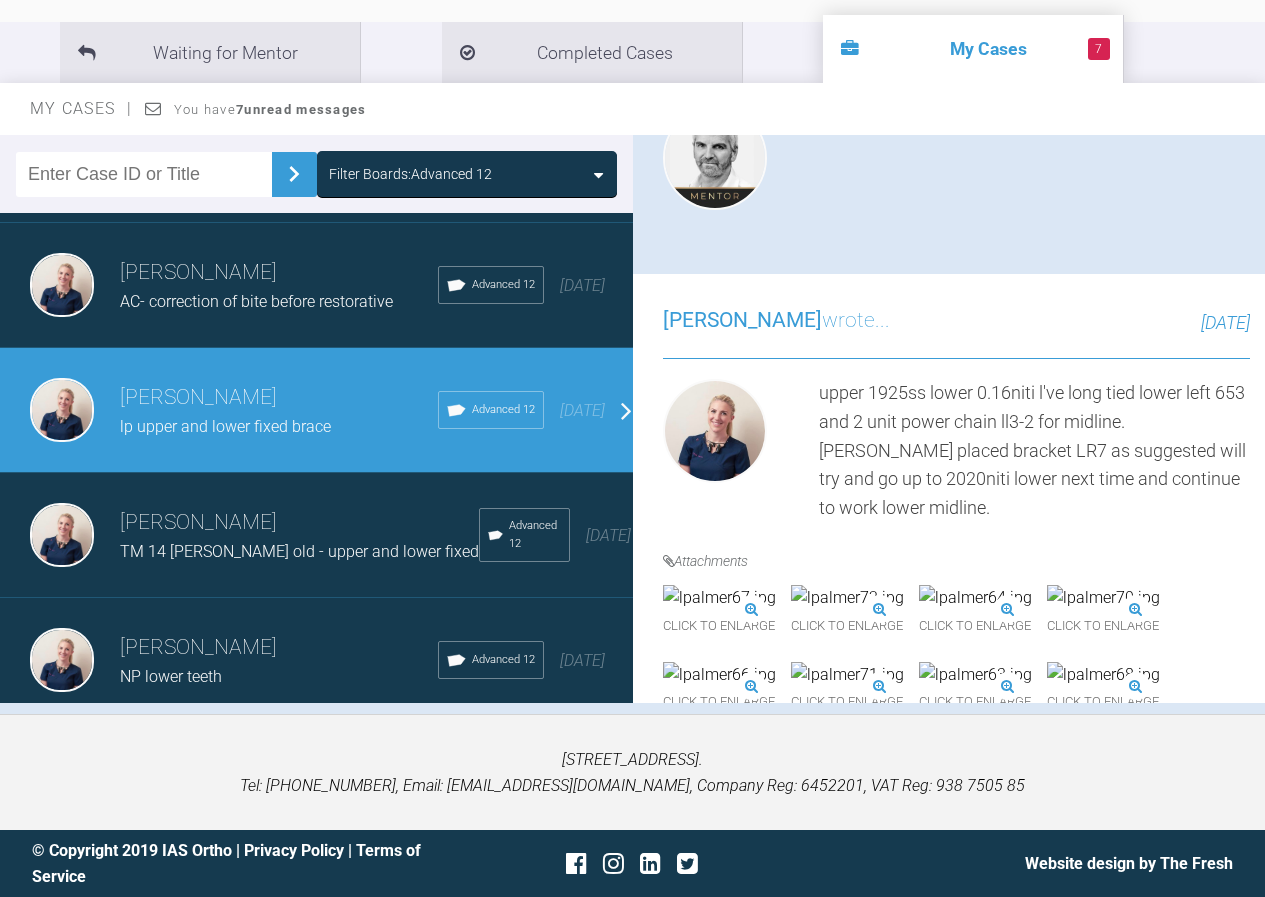 click on "Click to enlarge" at bounding box center (975, -77) 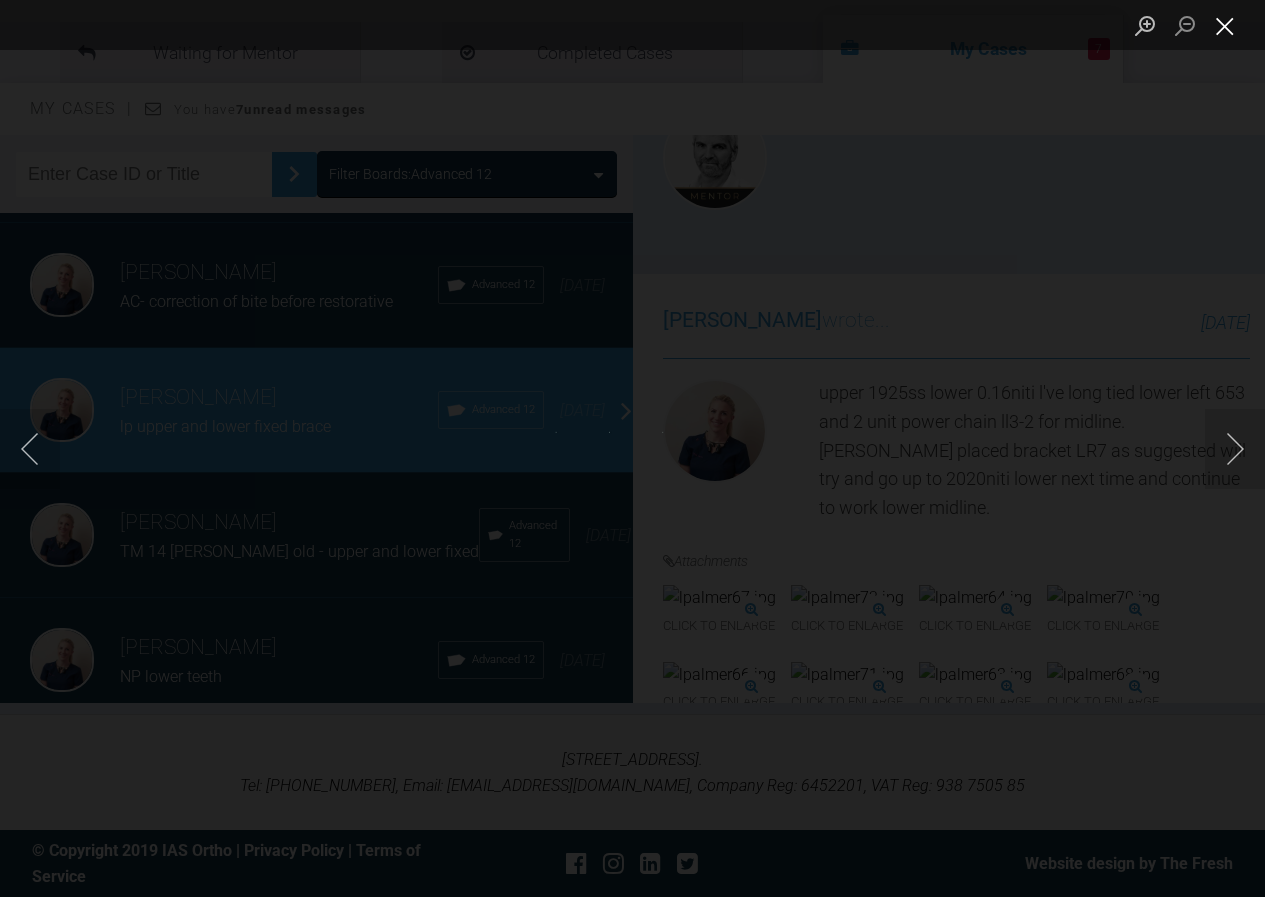 click at bounding box center [1225, 25] 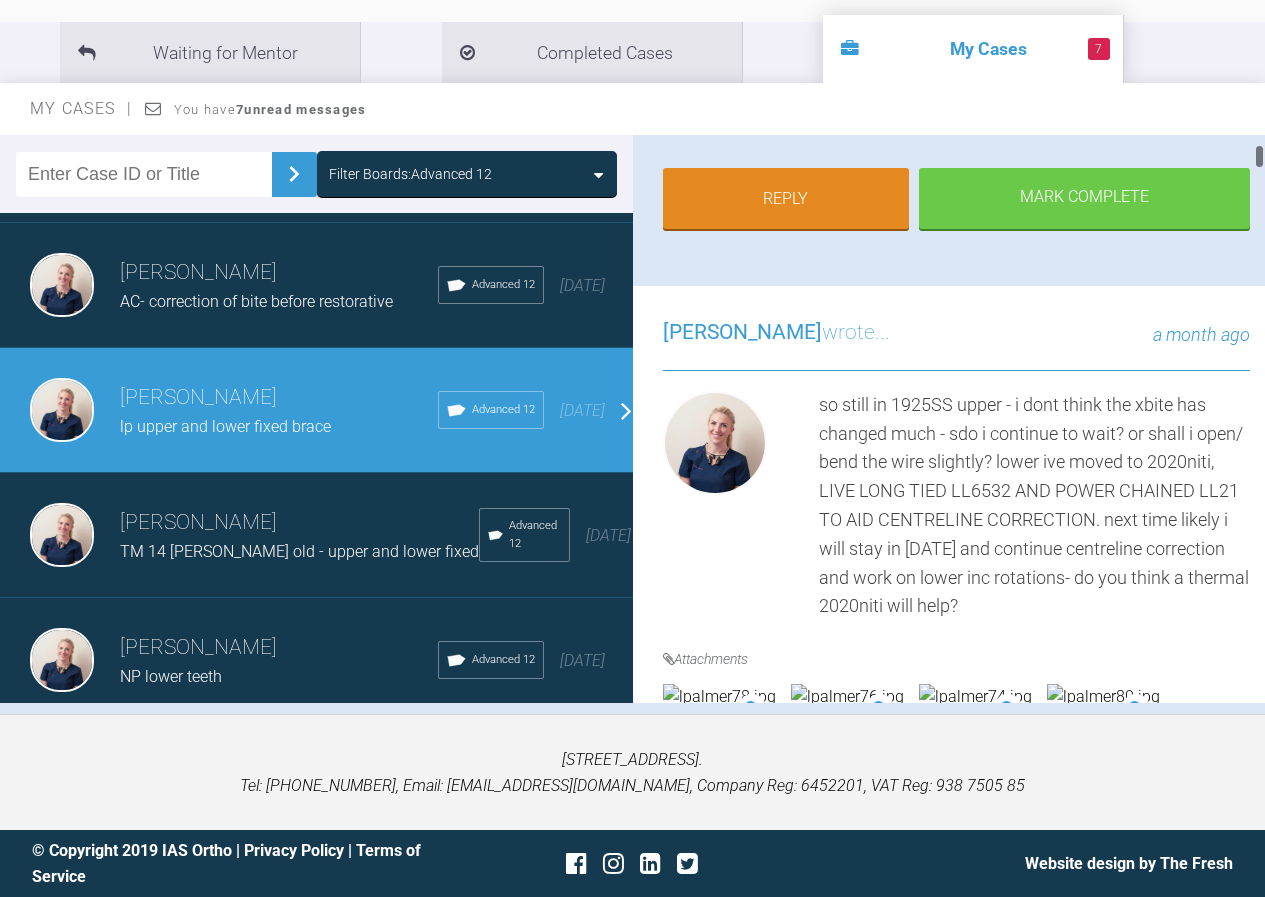 scroll, scrollTop: 300, scrollLeft: 0, axis: vertical 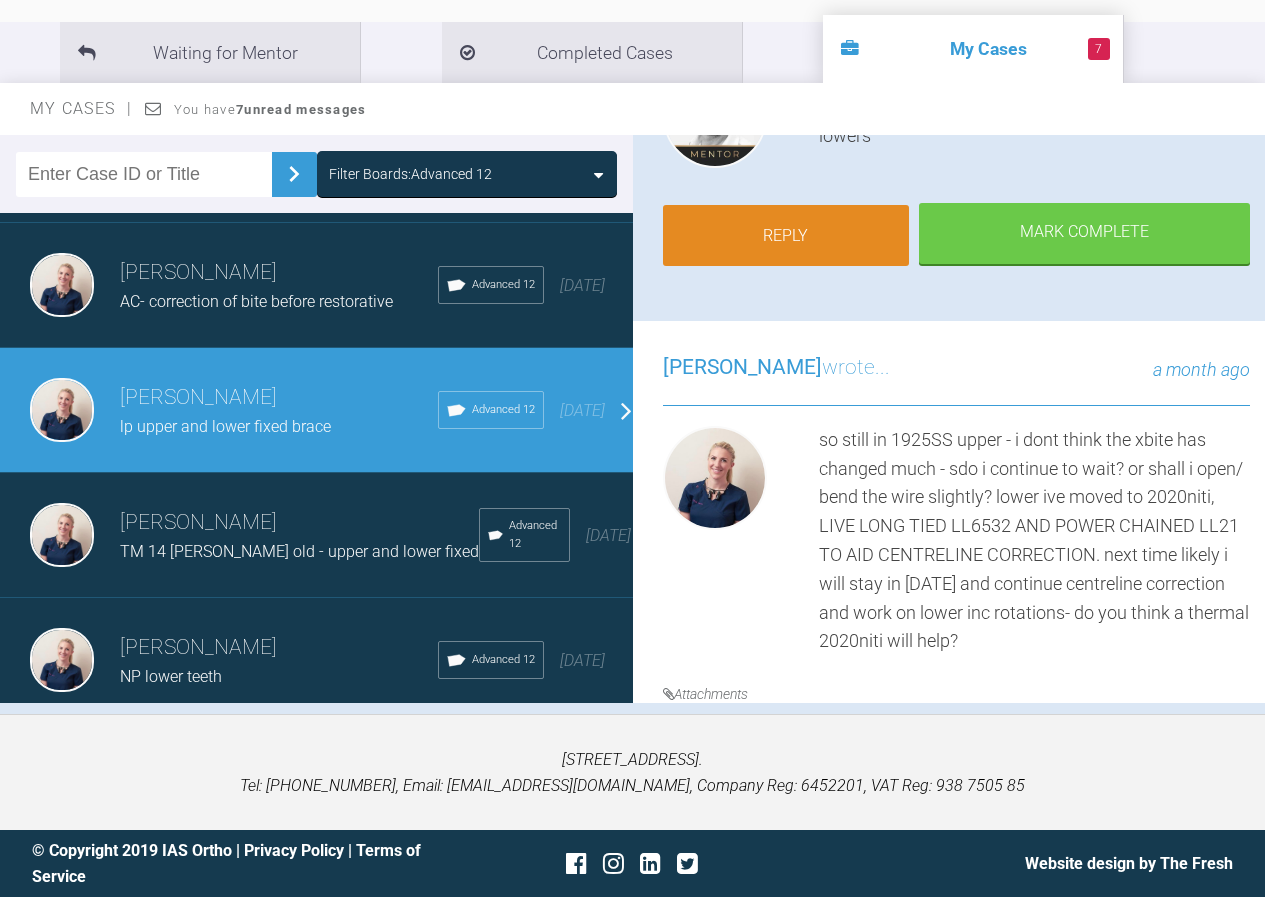 click on "Reply" at bounding box center [786, 236] 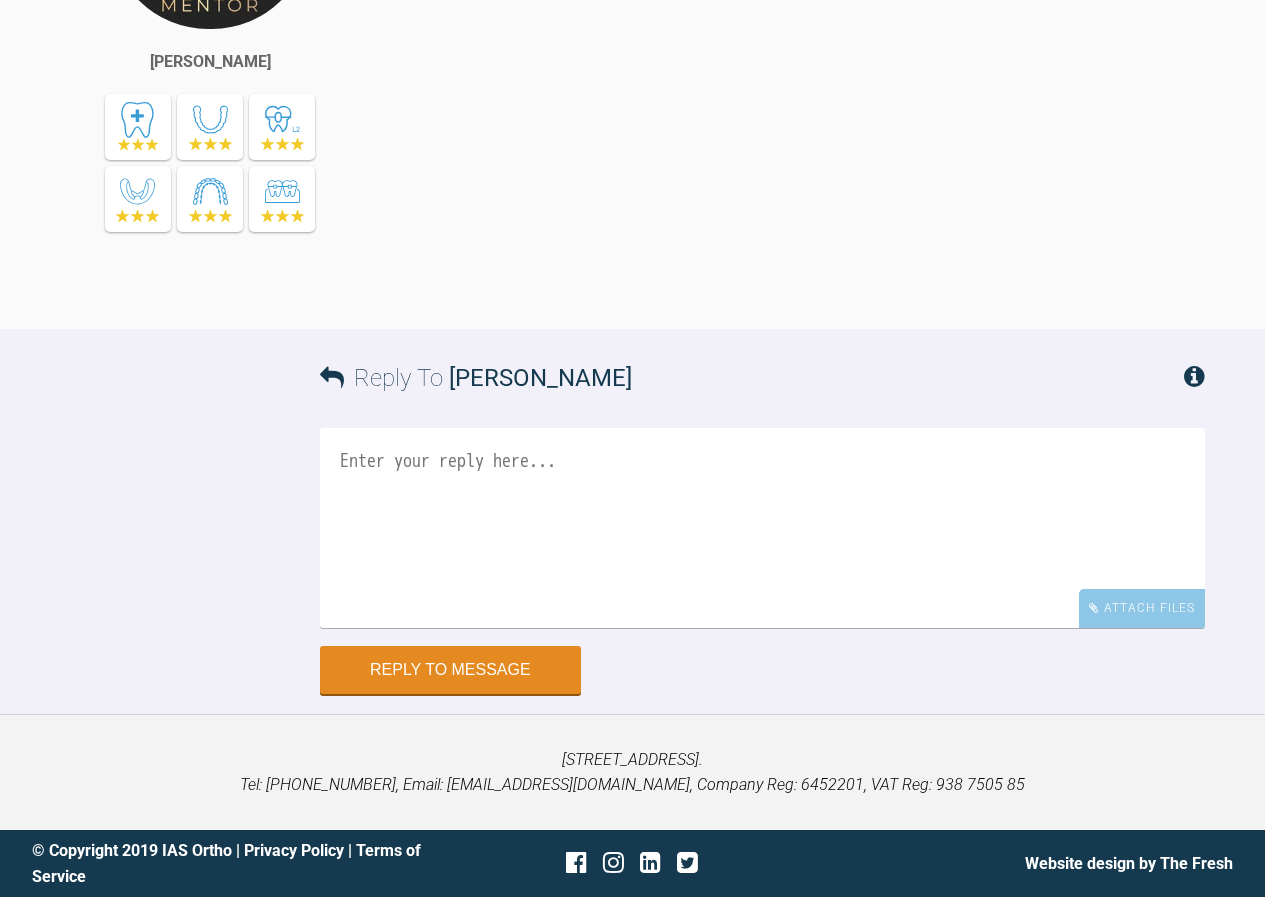 scroll, scrollTop: 21084, scrollLeft: 0, axis: vertical 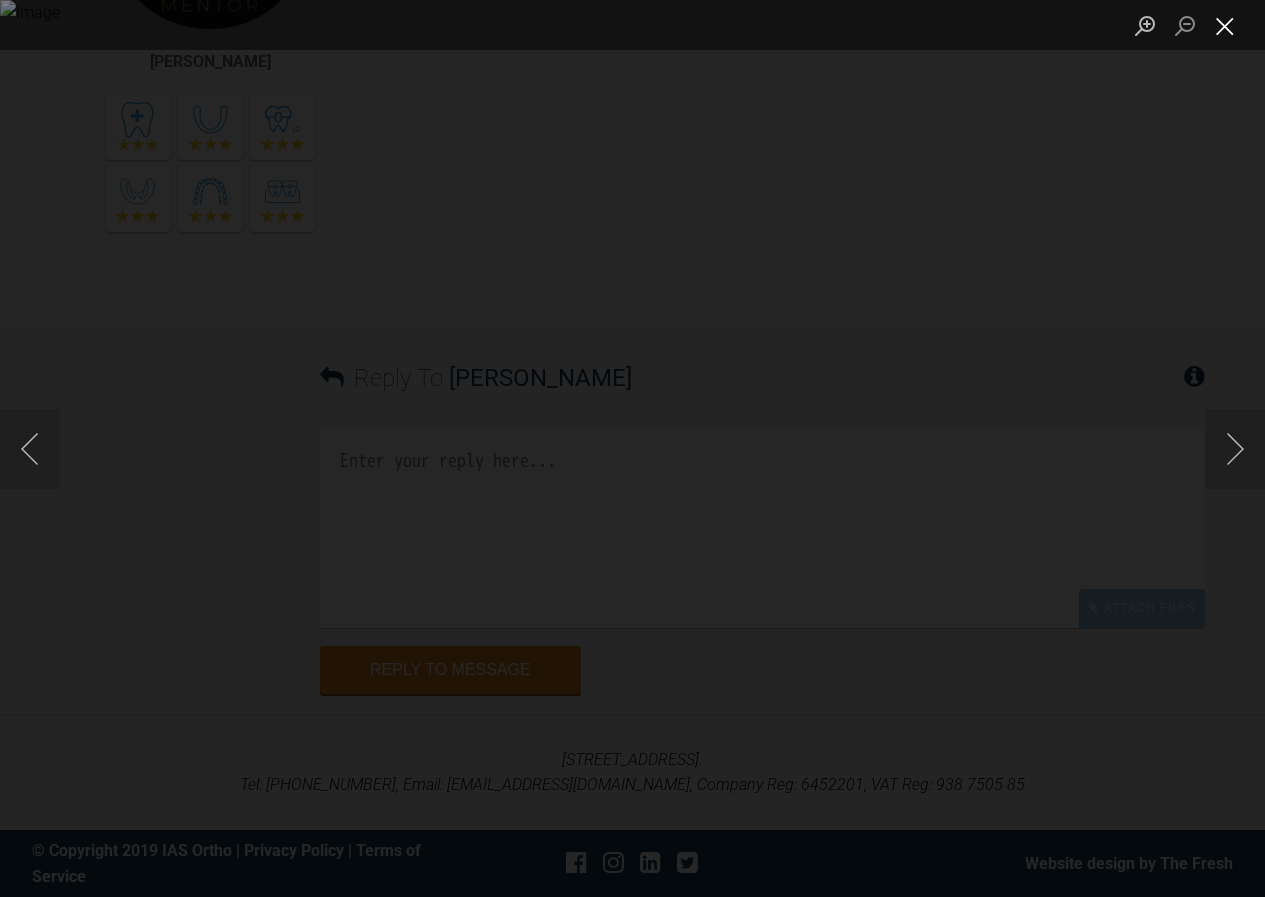 click at bounding box center (1225, 25) 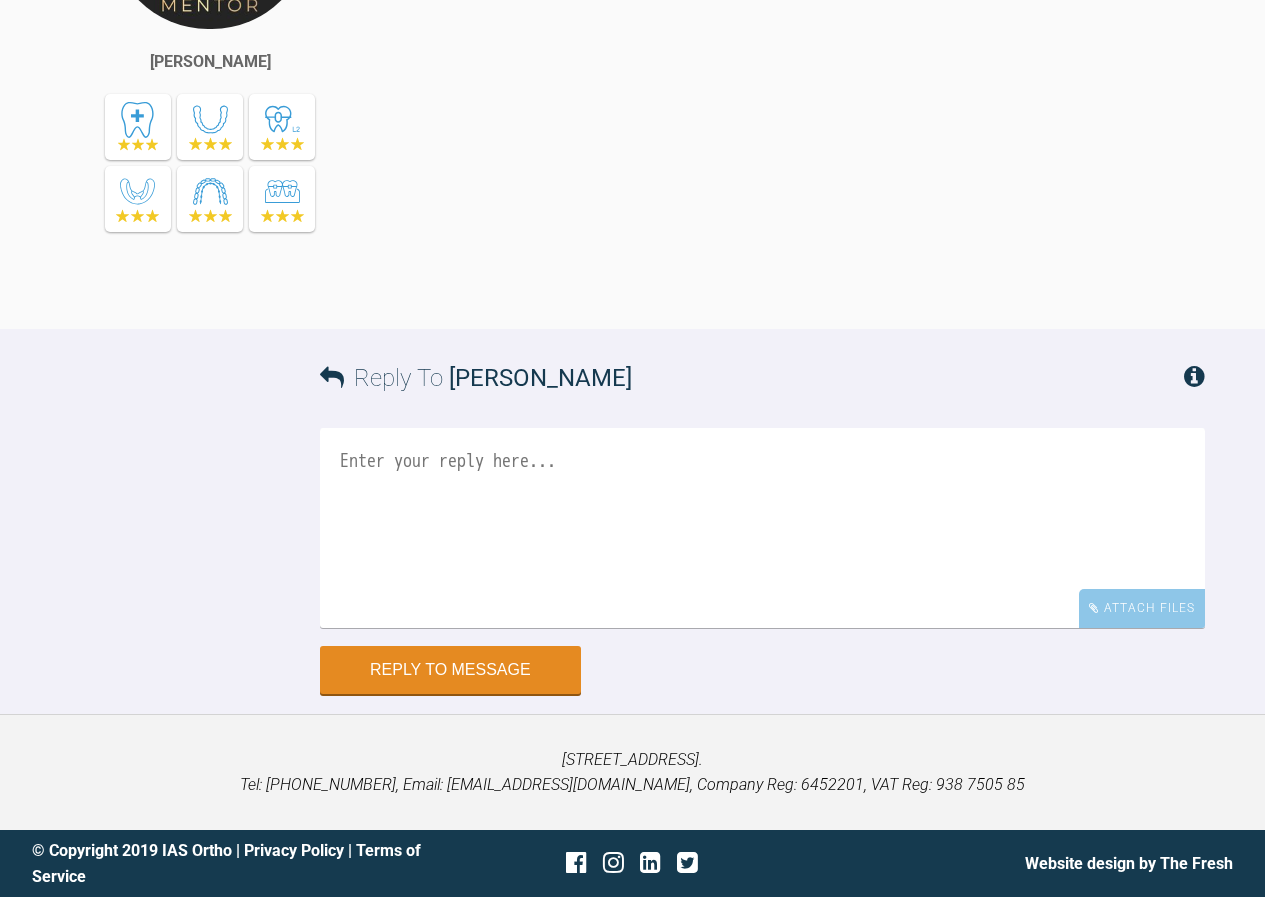 scroll, scrollTop: 20784, scrollLeft: 0, axis: vertical 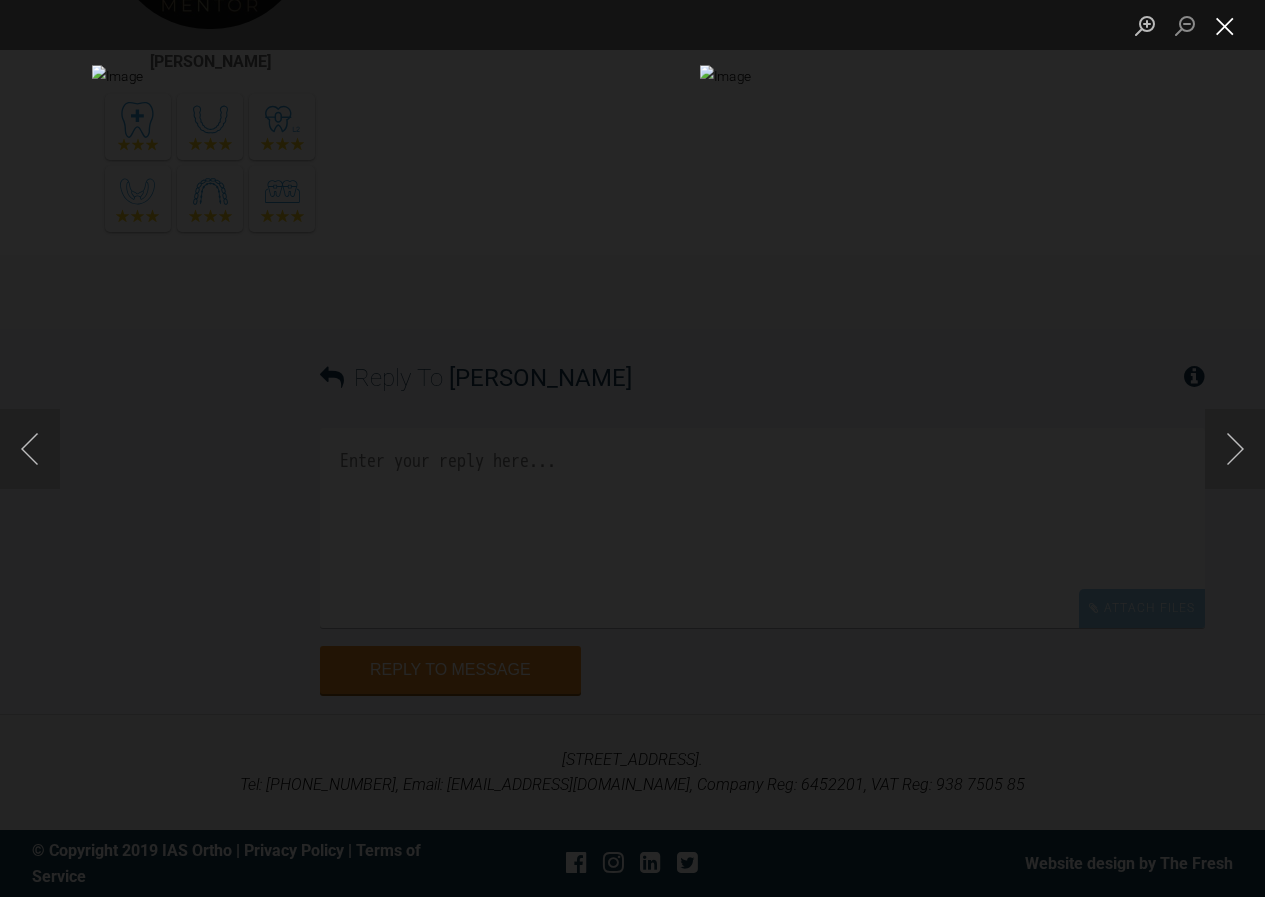 click at bounding box center (1225, 25) 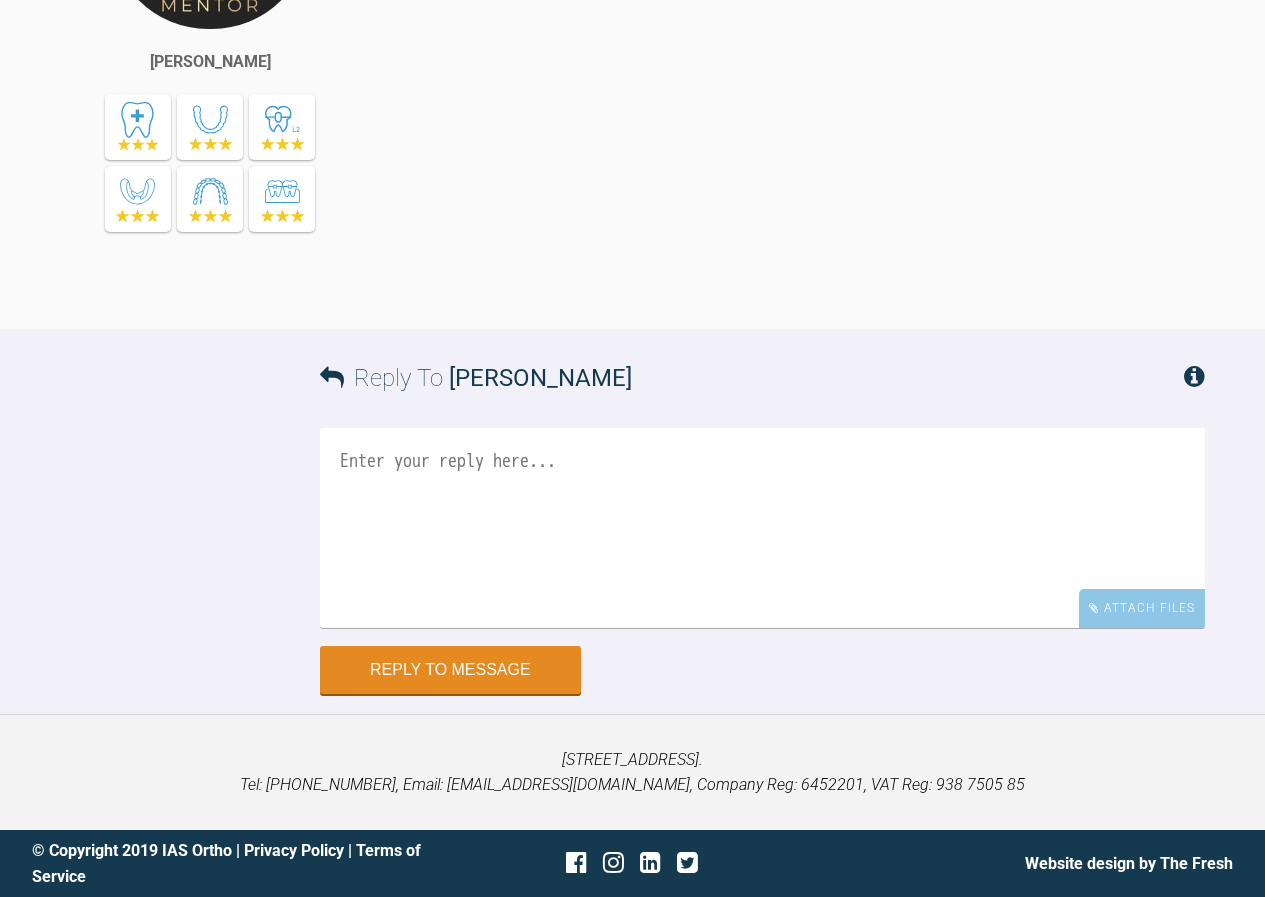 scroll, scrollTop: 21884, scrollLeft: 0, axis: vertical 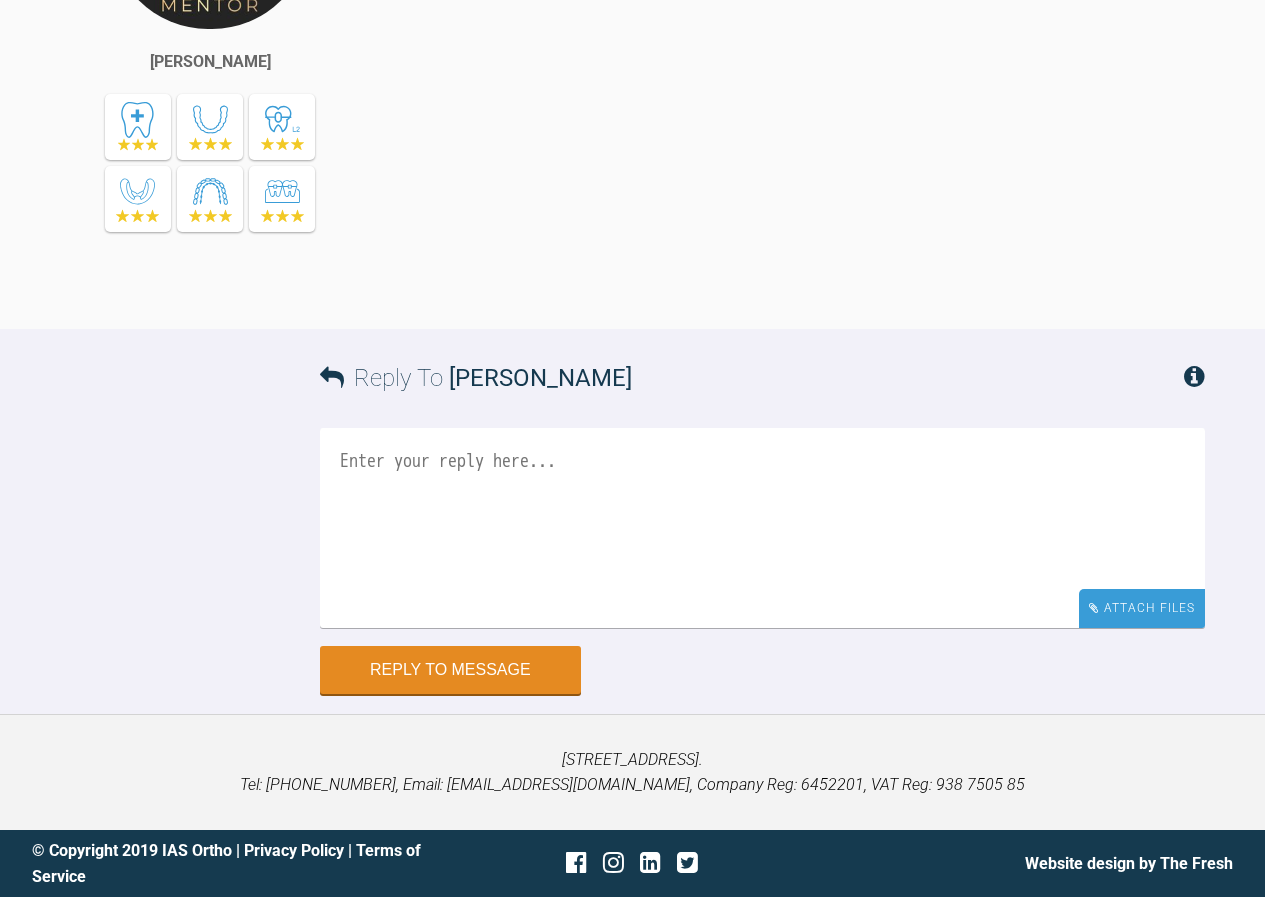click on "Attach Files" at bounding box center (1142, 608) 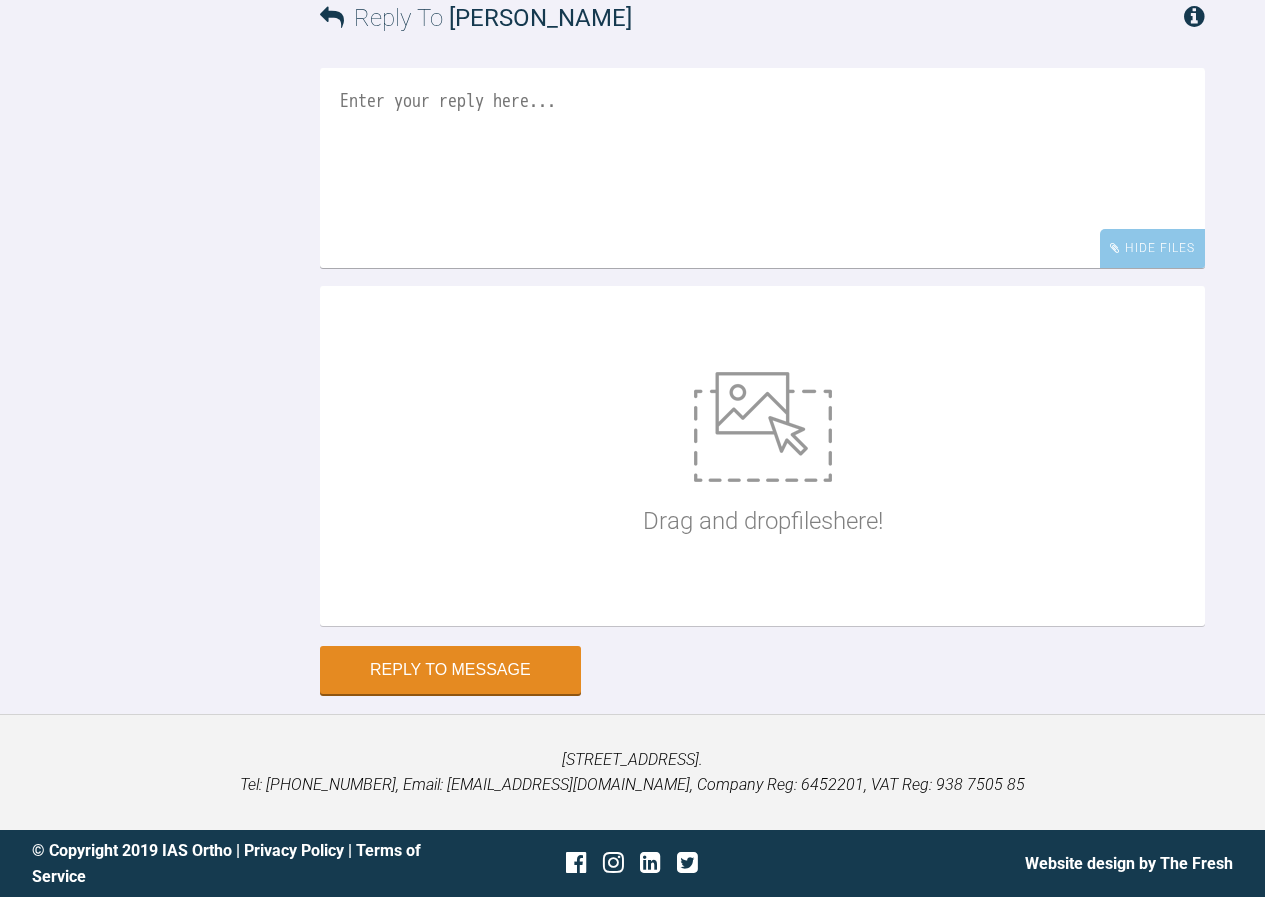 click on "Drag and drop  files  here!" at bounding box center [763, 456] 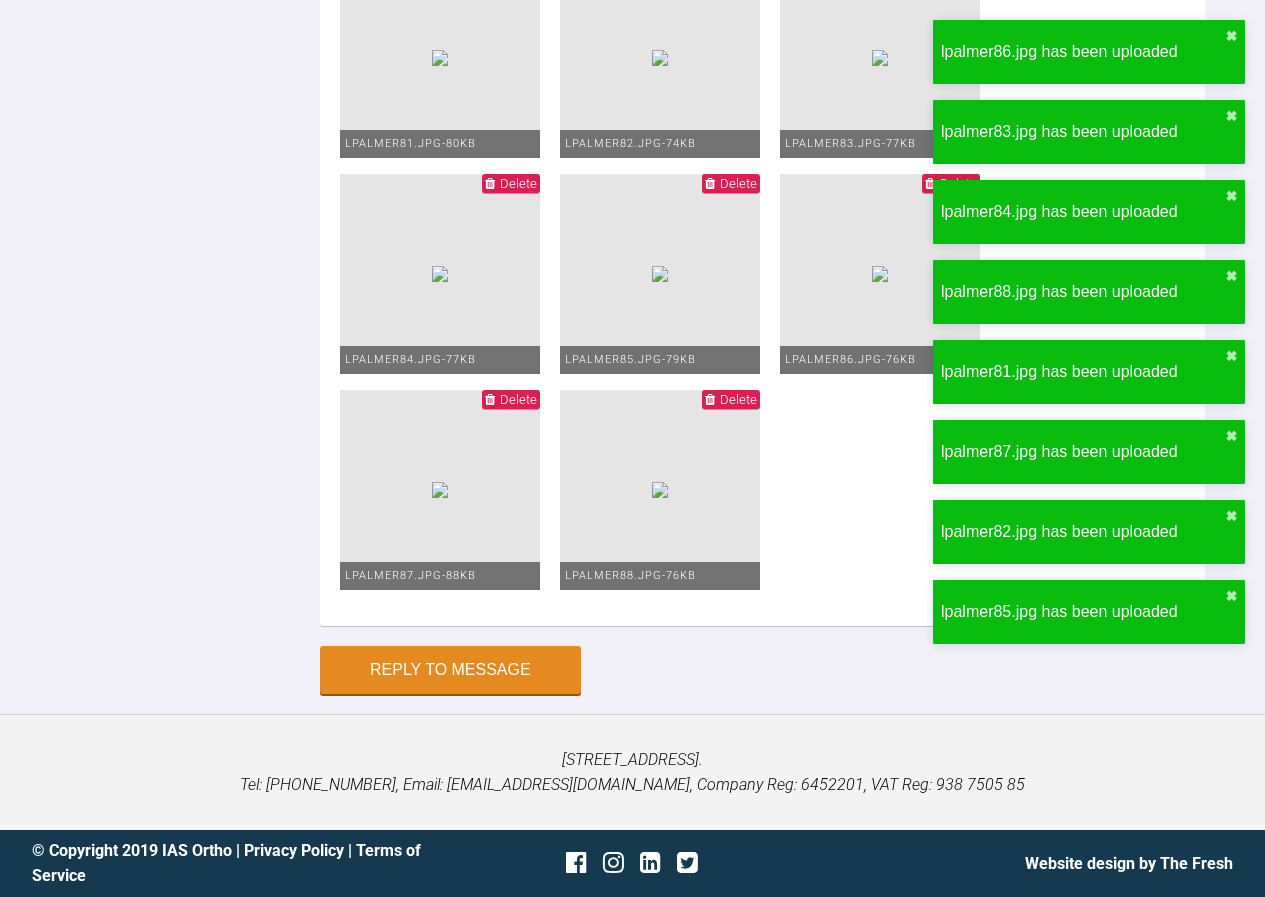 scroll, scrollTop: 22084, scrollLeft: 0, axis: vertical 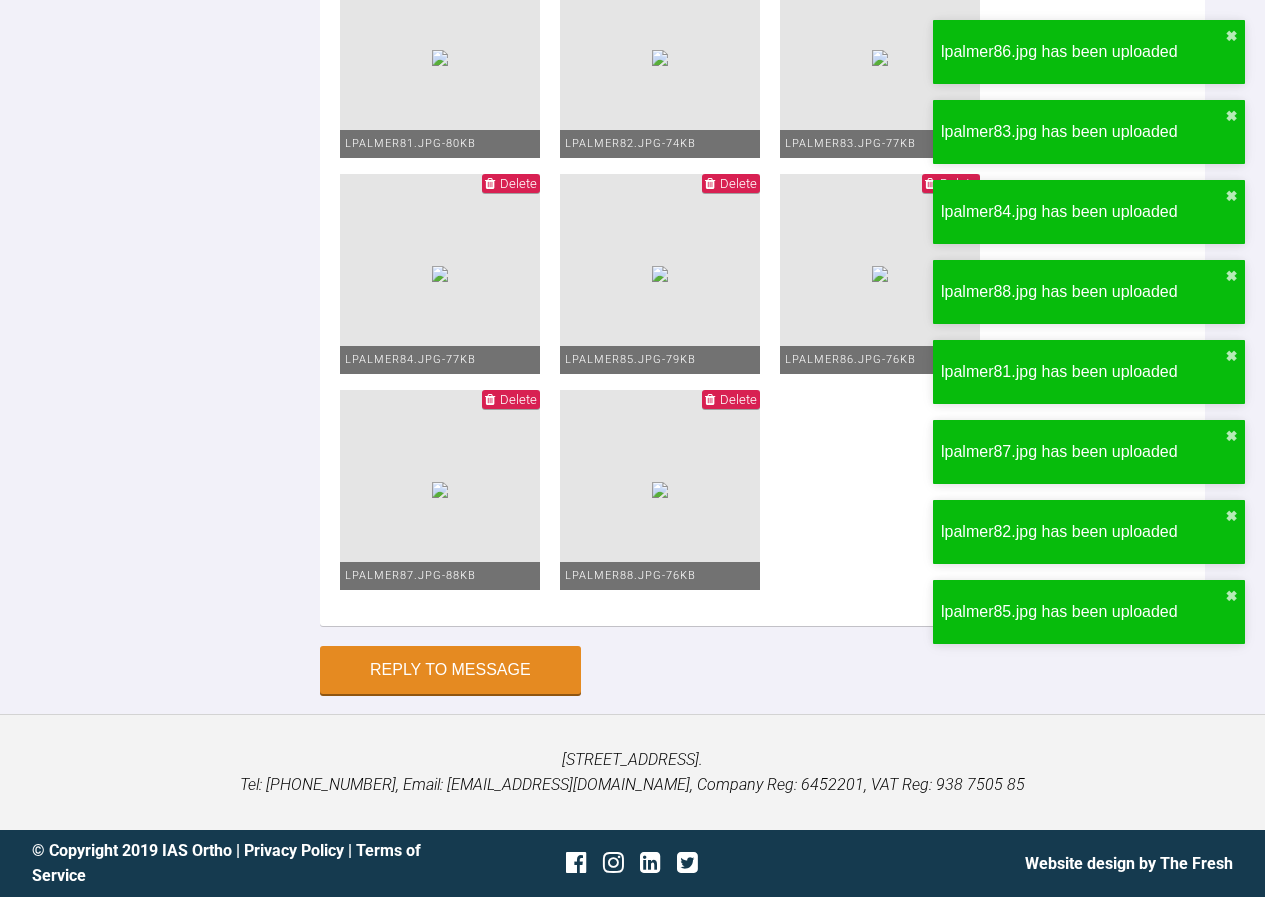 click at bounding box center [762, -407] 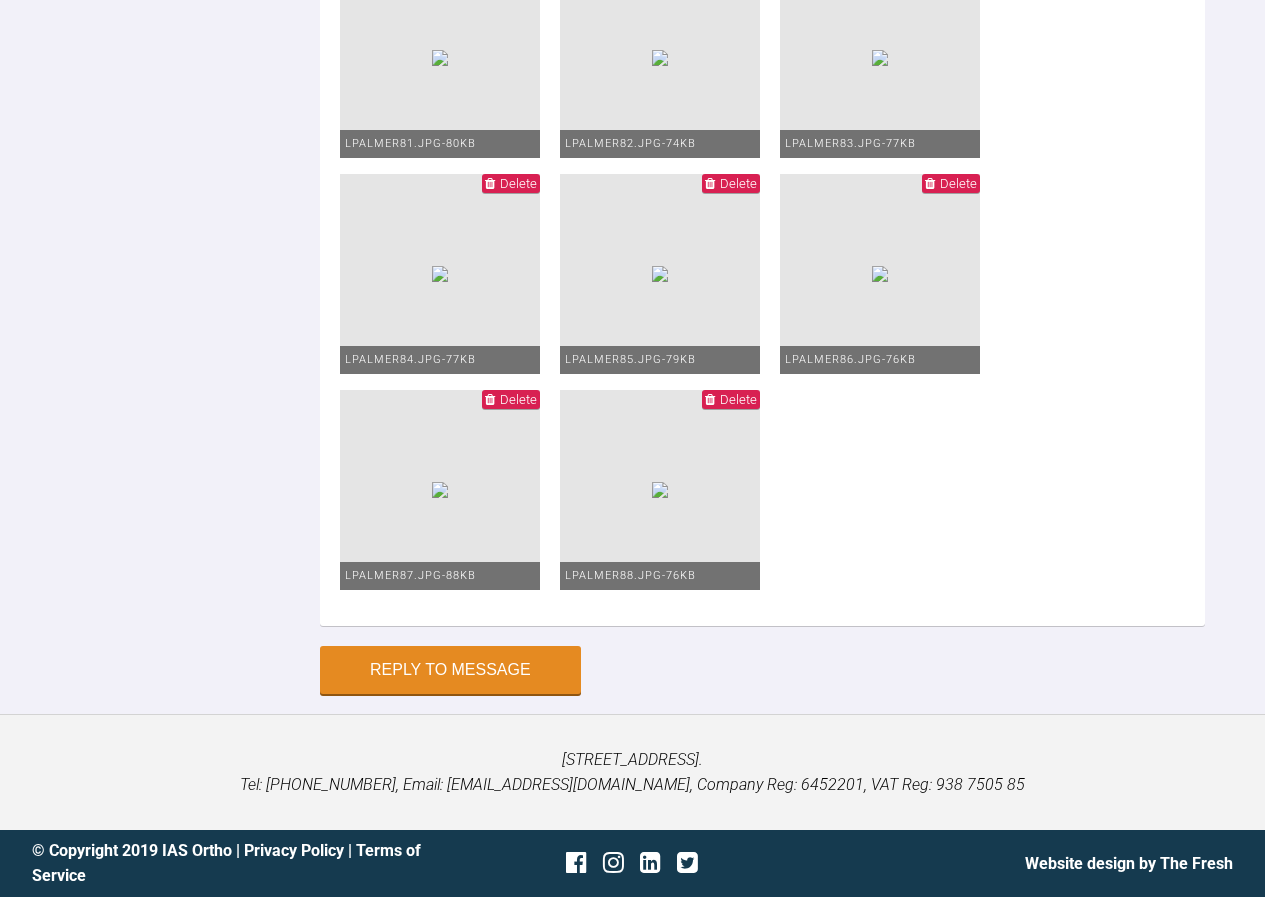 click on "upper 1925 ss still - noting changed hee
lower - i went to 1925 ( i think there some detailling left to do with the lower inc- but they are better)
ive long tied lower left 7654321 to help to preserve the centre line
ive power chianed lower 7-7" at bounding box center [762, -407] 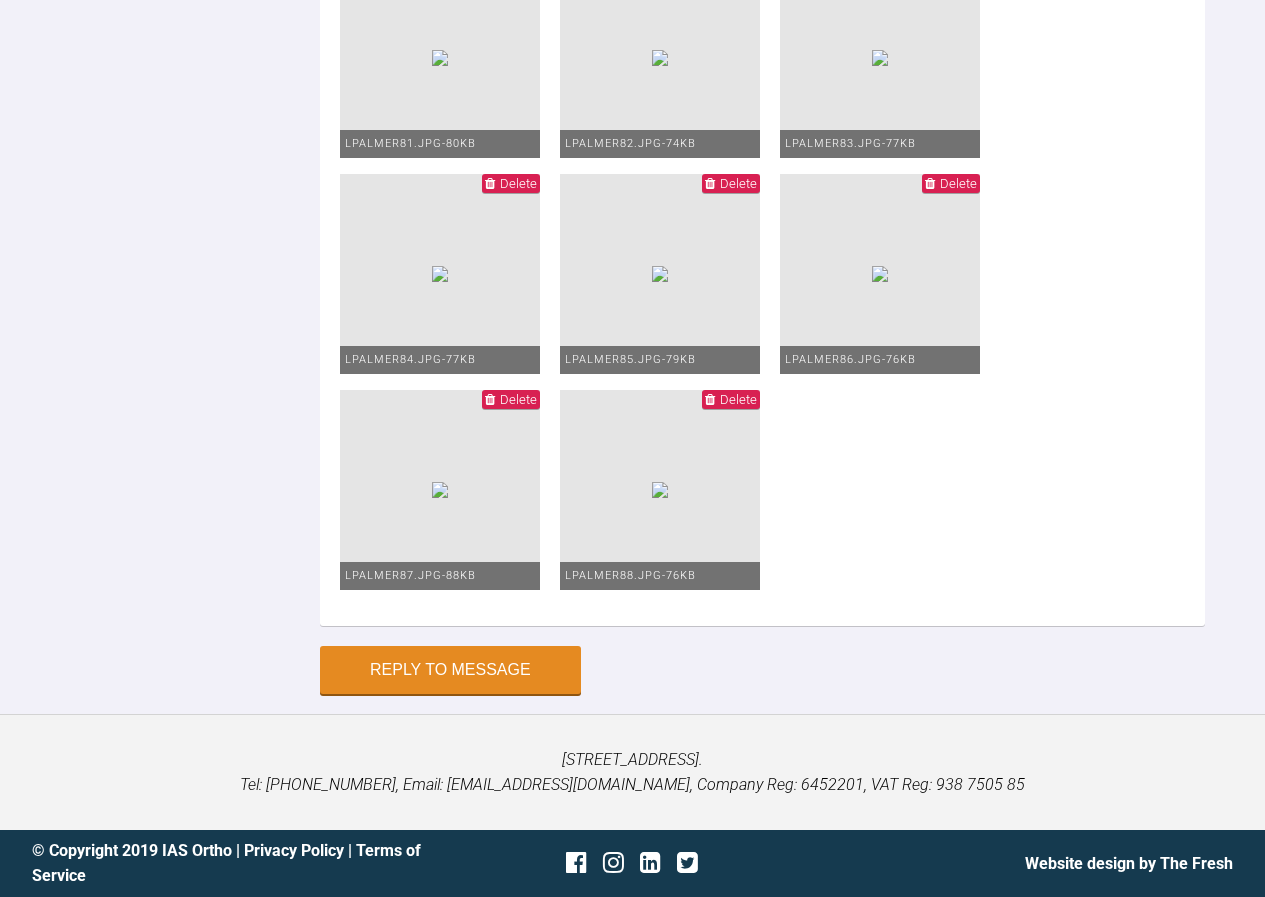 scroll, scrollTop: 61, scrollLeft: 0, axis: vertical 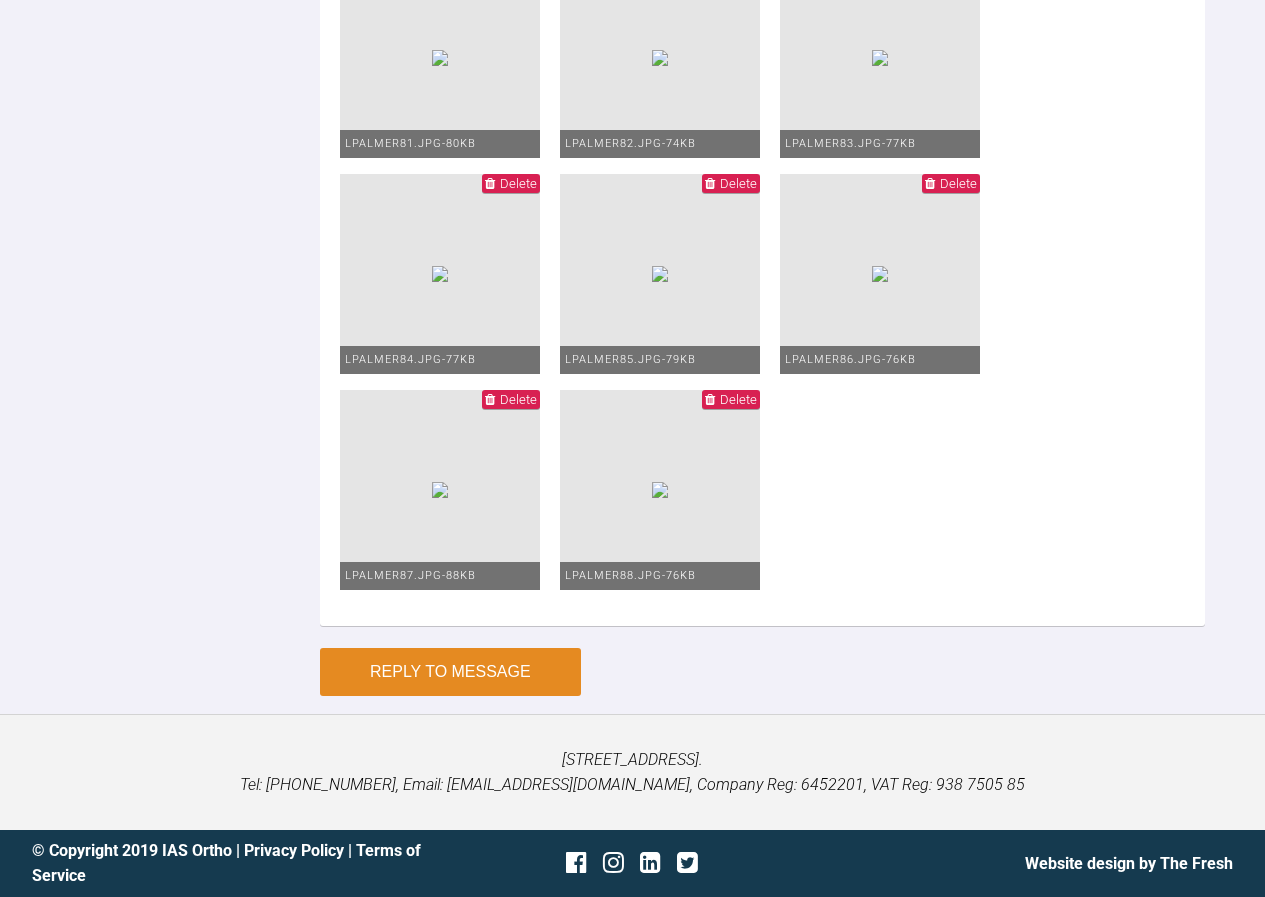type on "upper 1925 ss still - noting changed hee
lower - i went to 1925 ( i think there some detailling left to do with the lower inc- but they are better)
ive long tied lower left 7654321 to help to preserve the centre line
ive power chained lower 7-7
there is a notable improvement in OB wich pt noticed and is liking.
next time will assess - keep the wires the same and probably continue to space close on lower." 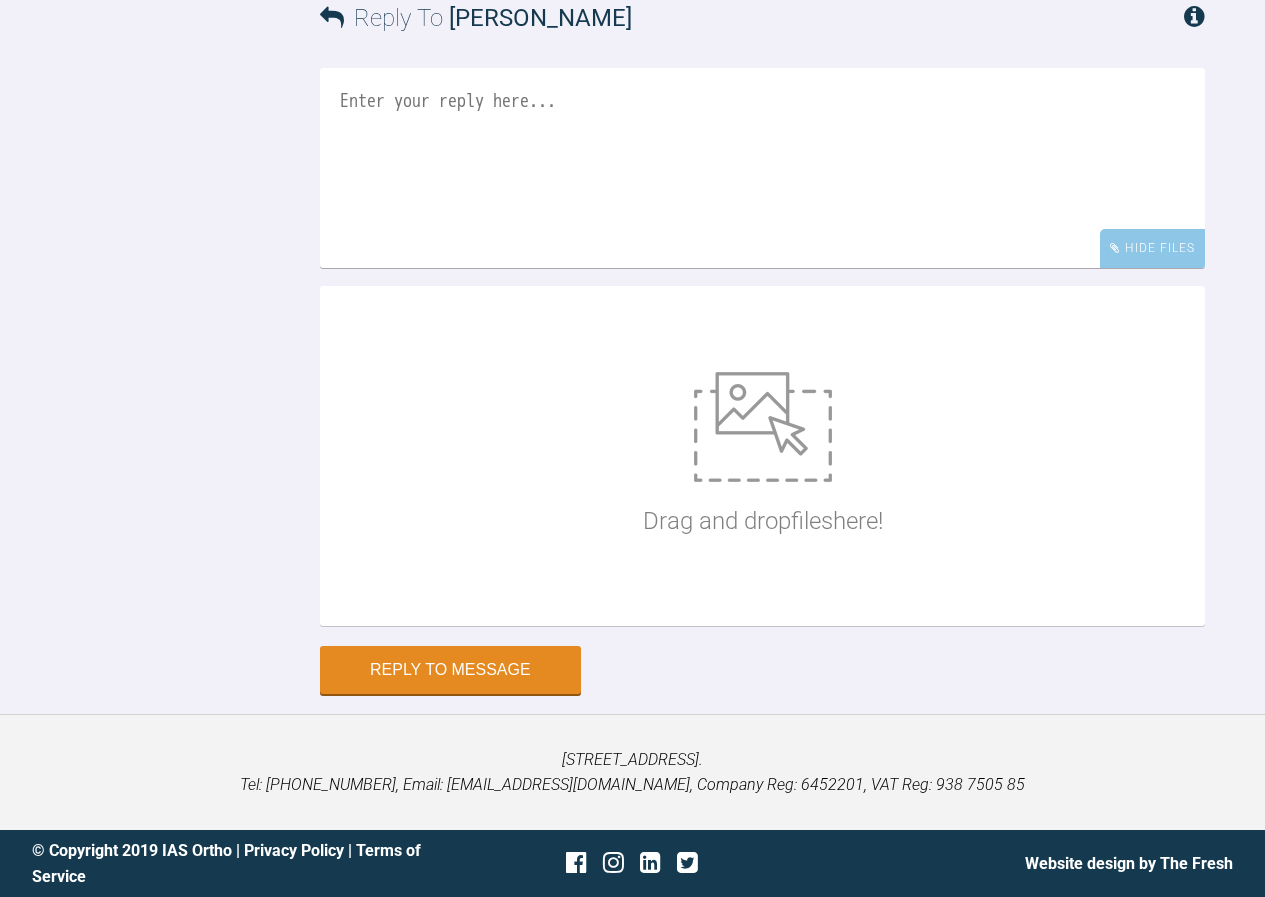 scroll, scrollTop: 22244, scrollLeft: 0, axis: vertical 